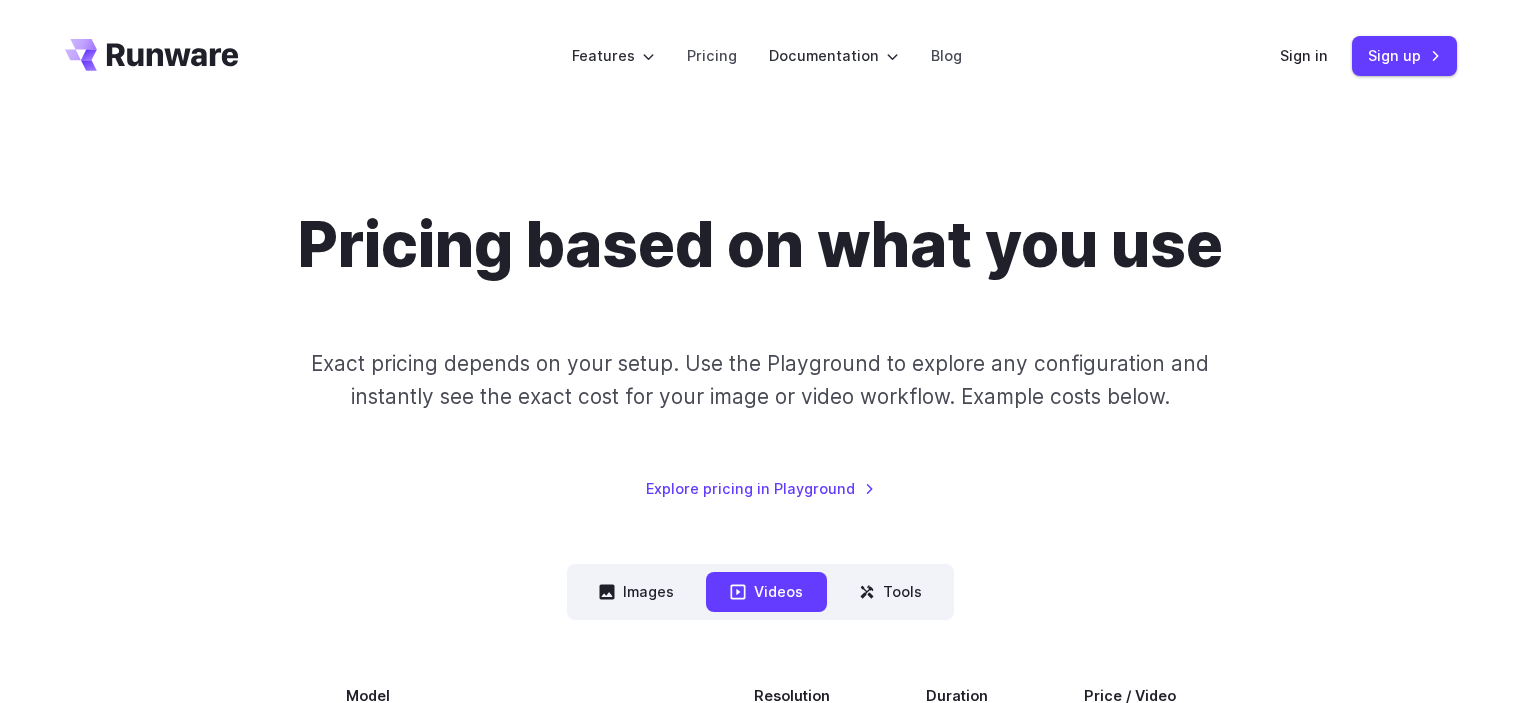scroll, scrollTop: 0, scrollLeft: 0, axis: both 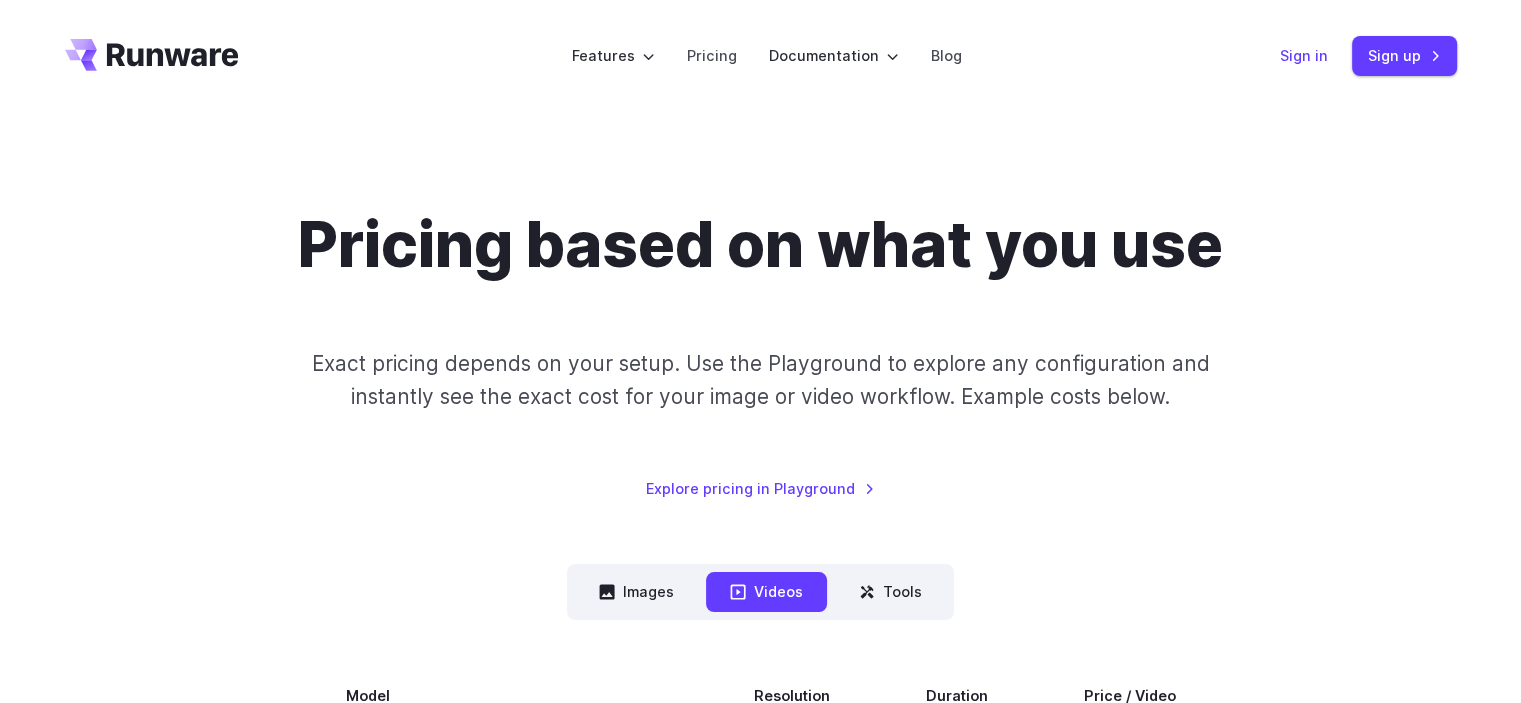 click on "Sign in" at bounding box center [1304, 55] 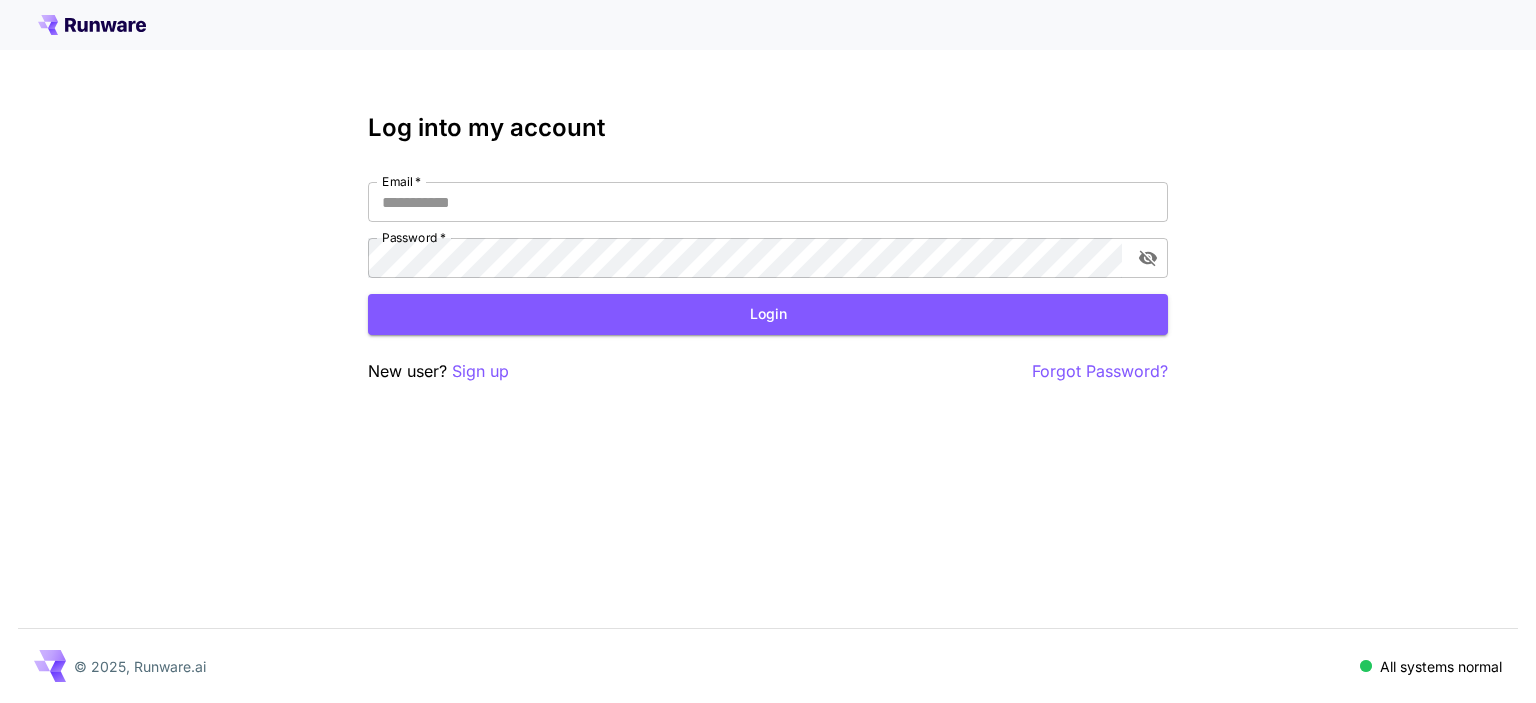 scroll, scrollTop: 0, scrollLeft: 0, axis: both 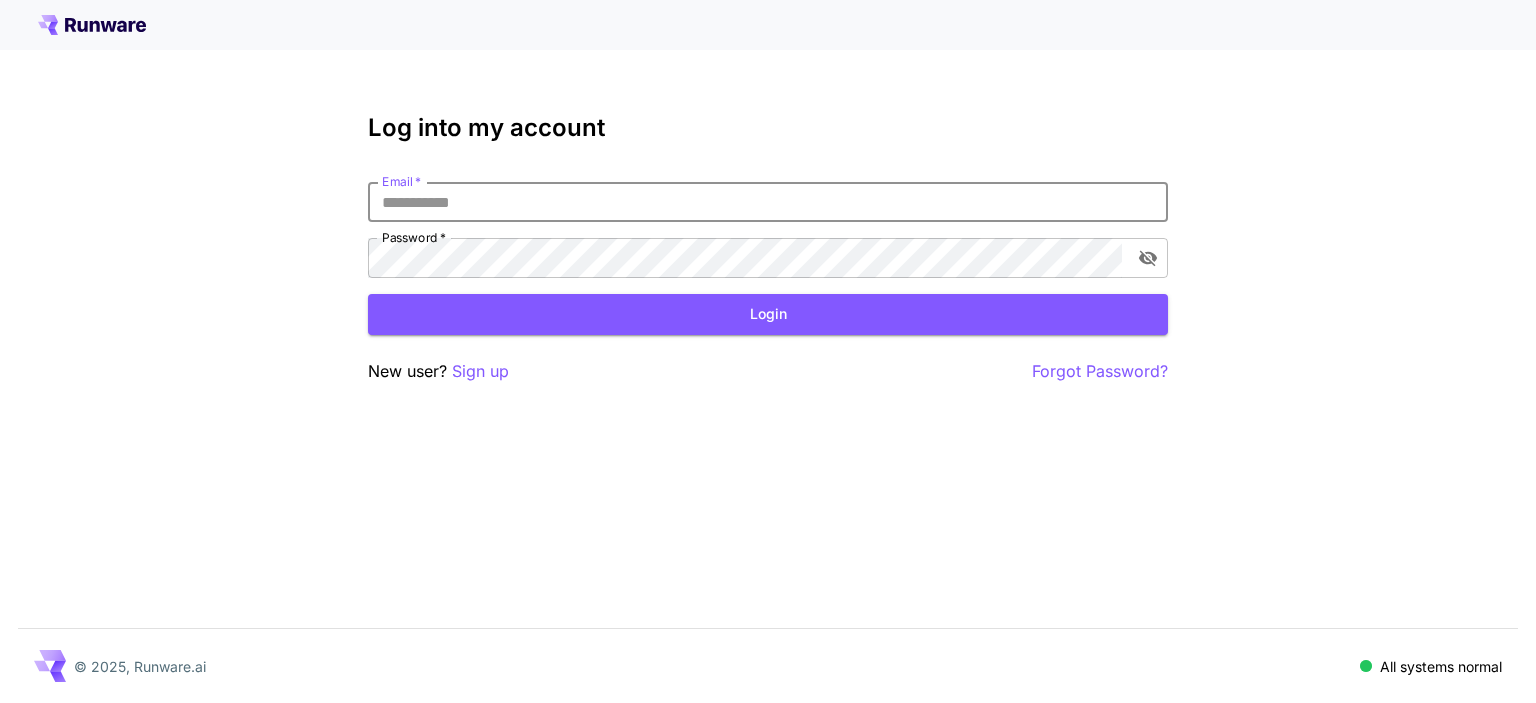 click on "Email   *" at bounding box center [768, 202] 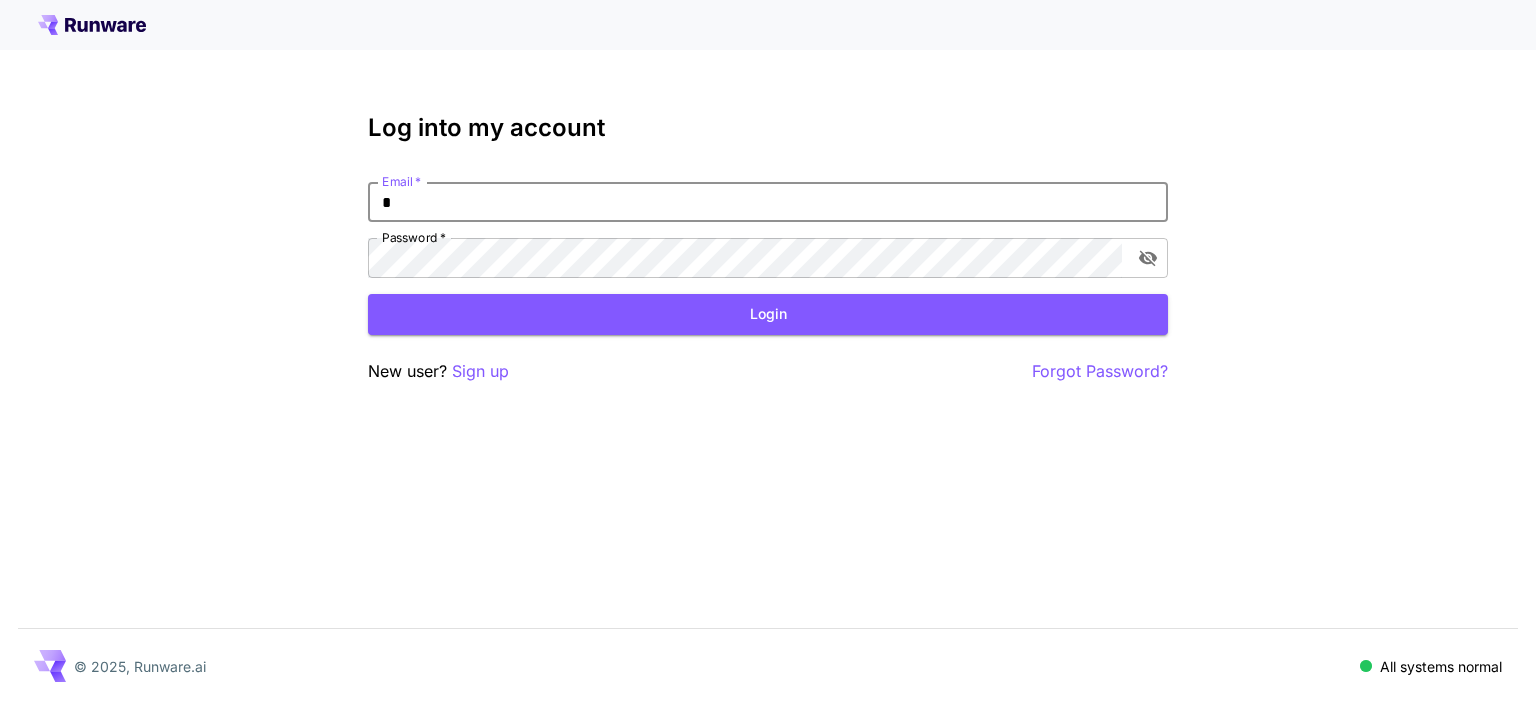 type on "**********" 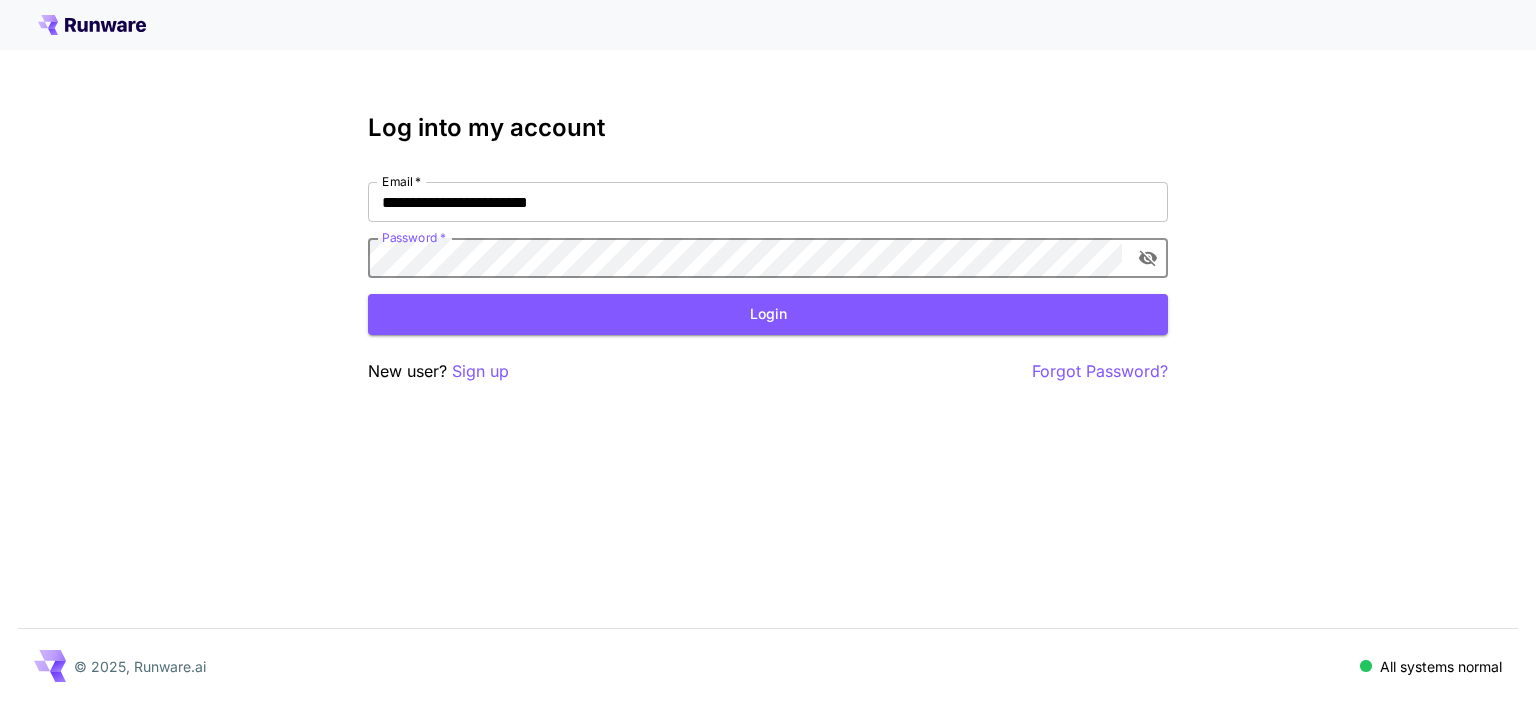 click on "Login" at bounding box center [768, 314] 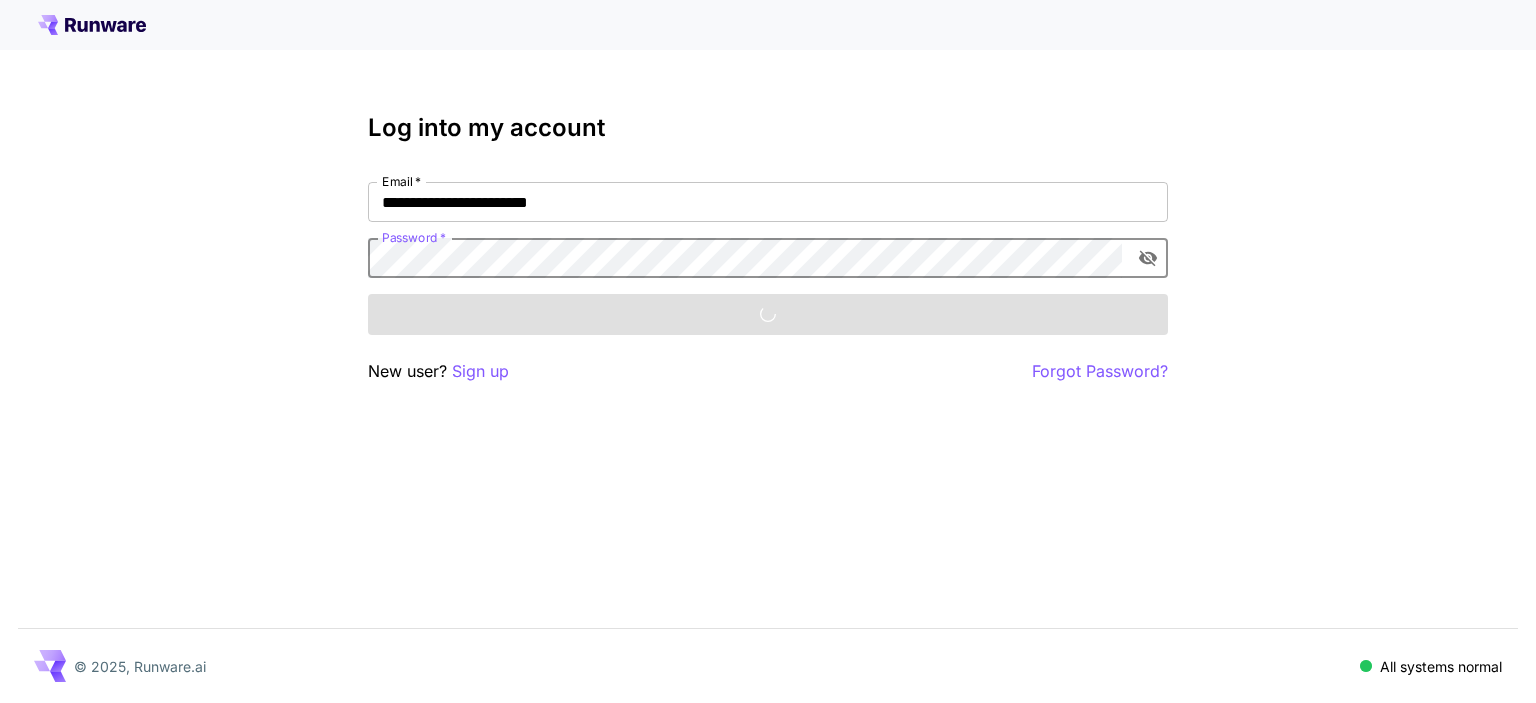 click on "**********" at bounding box center (768, 351) 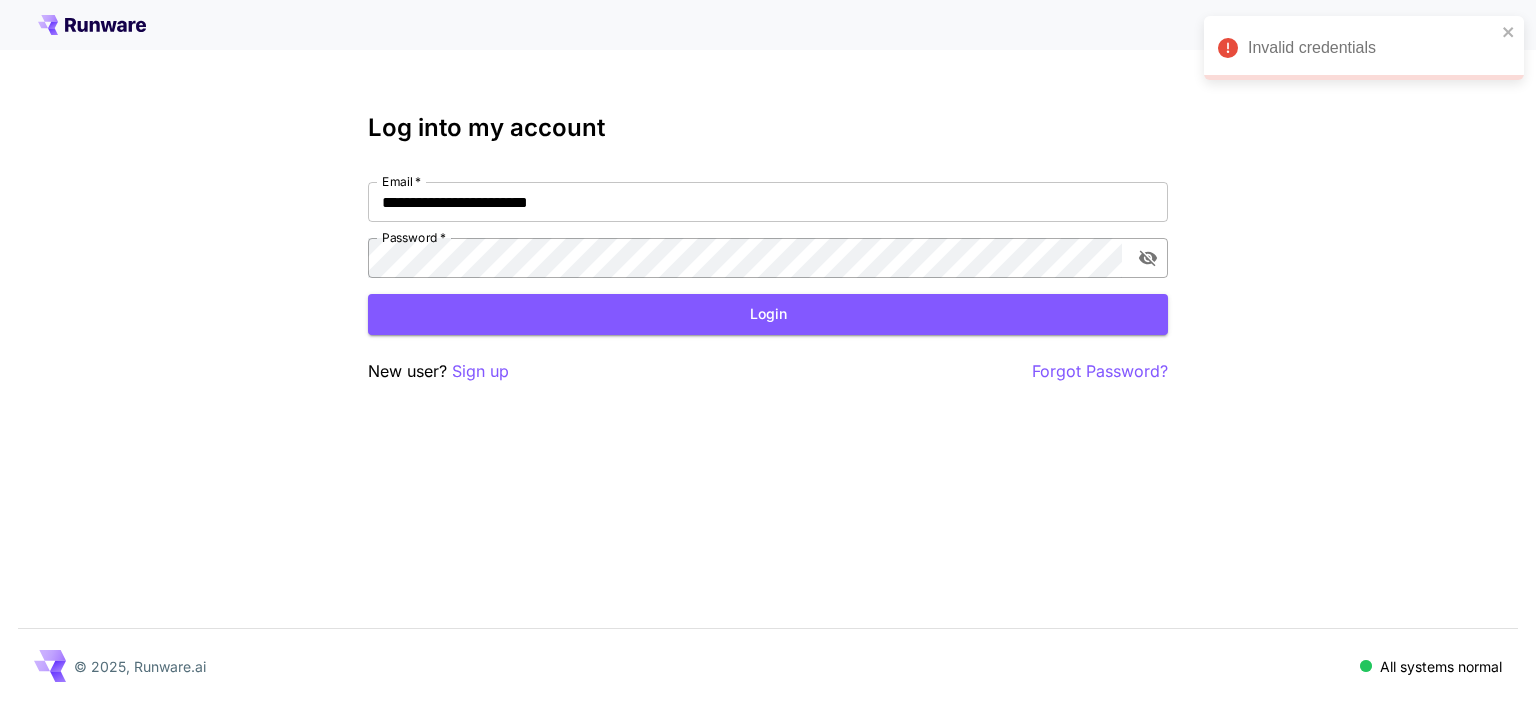 click at bounding box center [1148, 258] 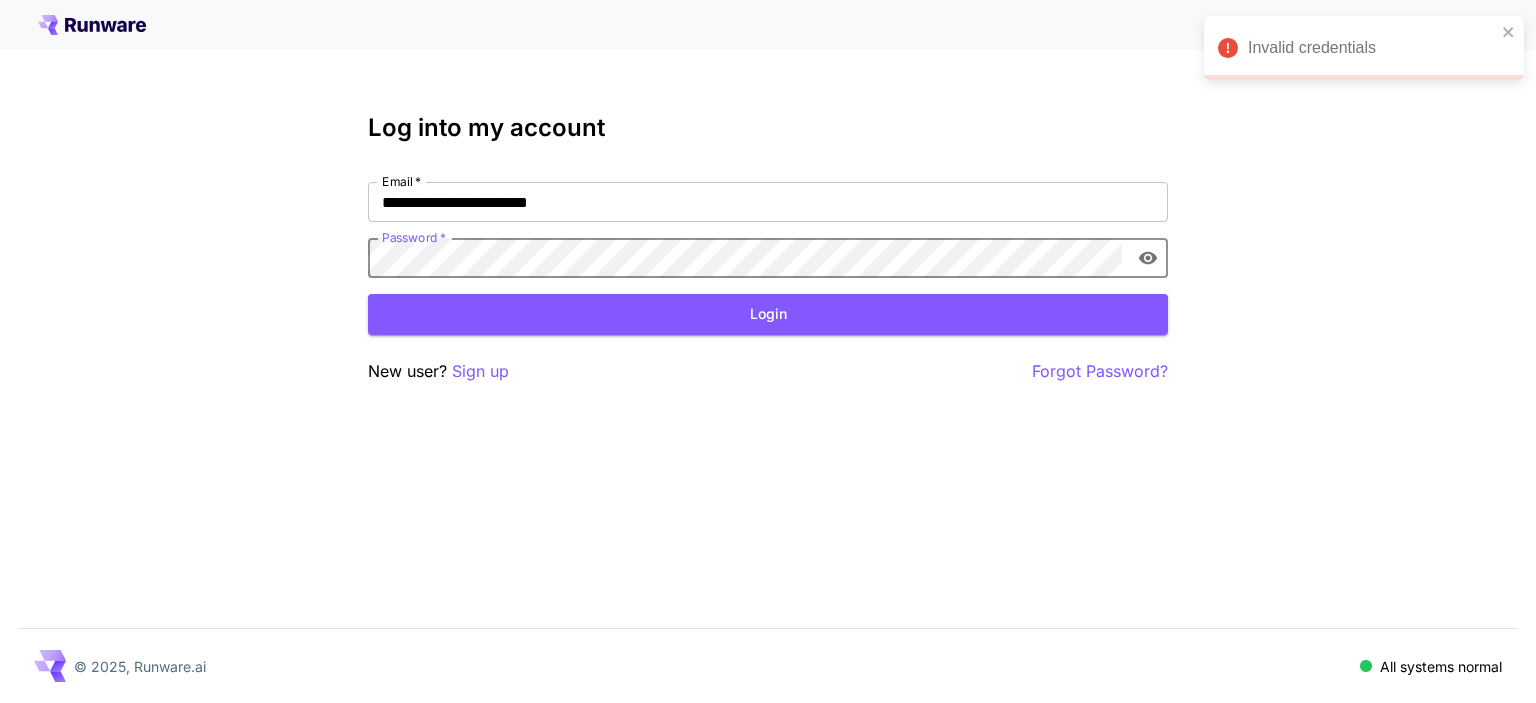 click on "Login" at bounding box center (768, 314) 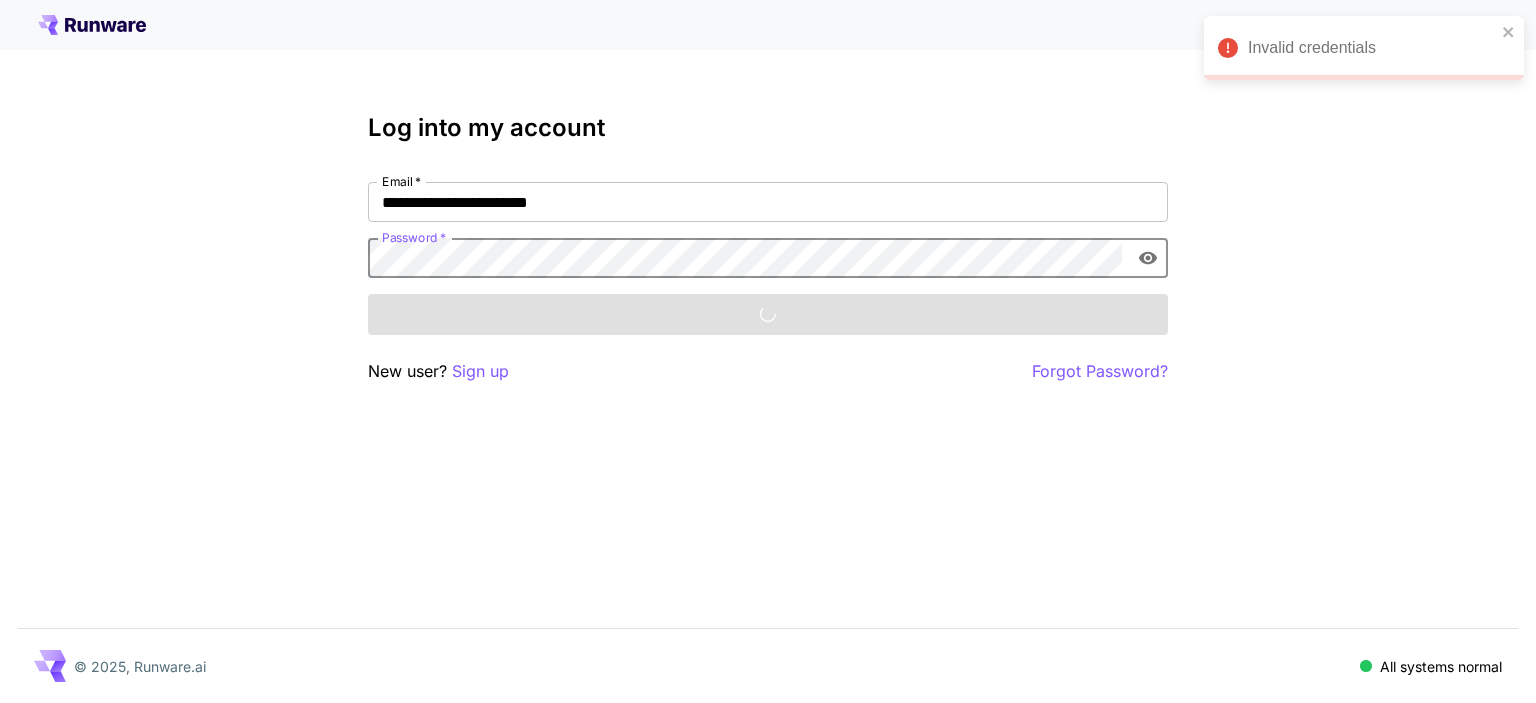 click on "**********" at bounding box center (768, 351) 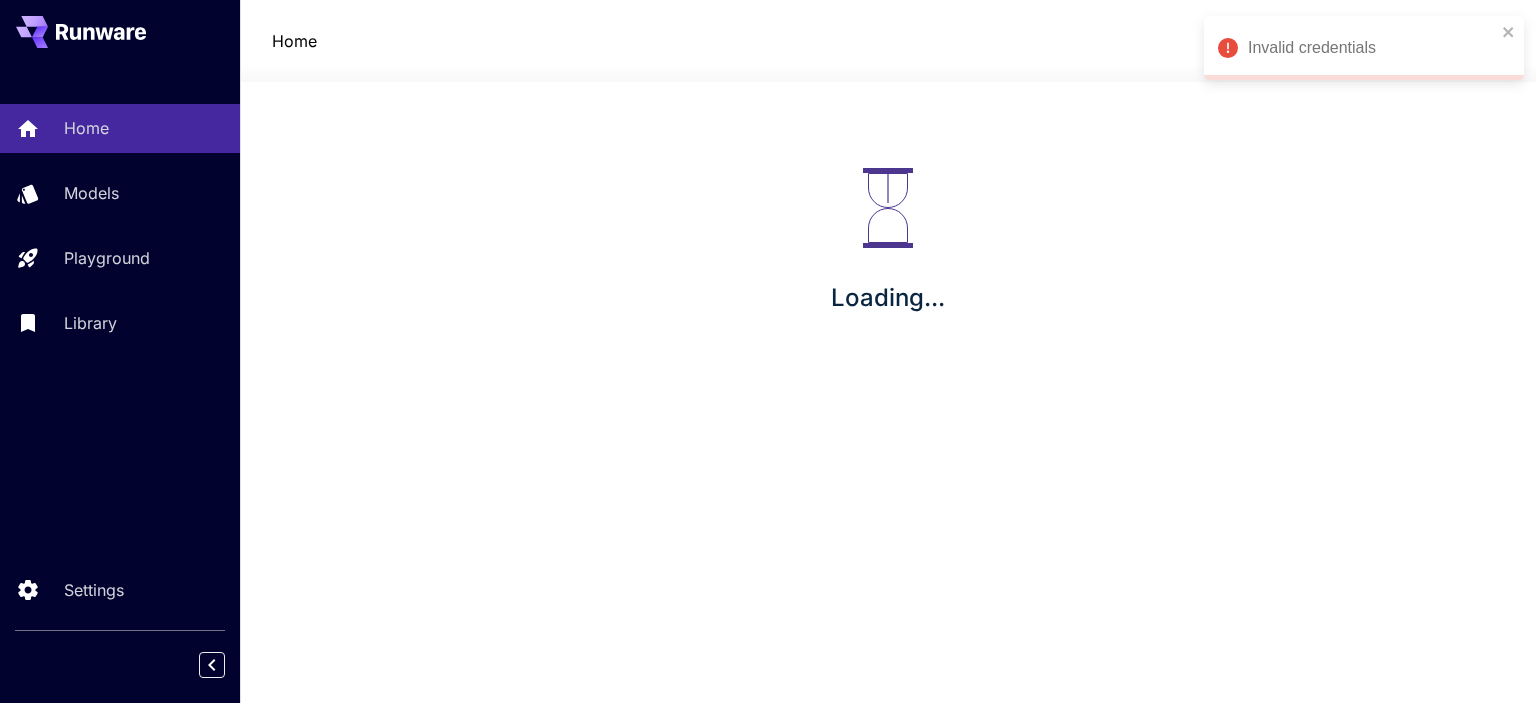 click on "Home Models Playground Library Settings" at bounding box center (120, 351) 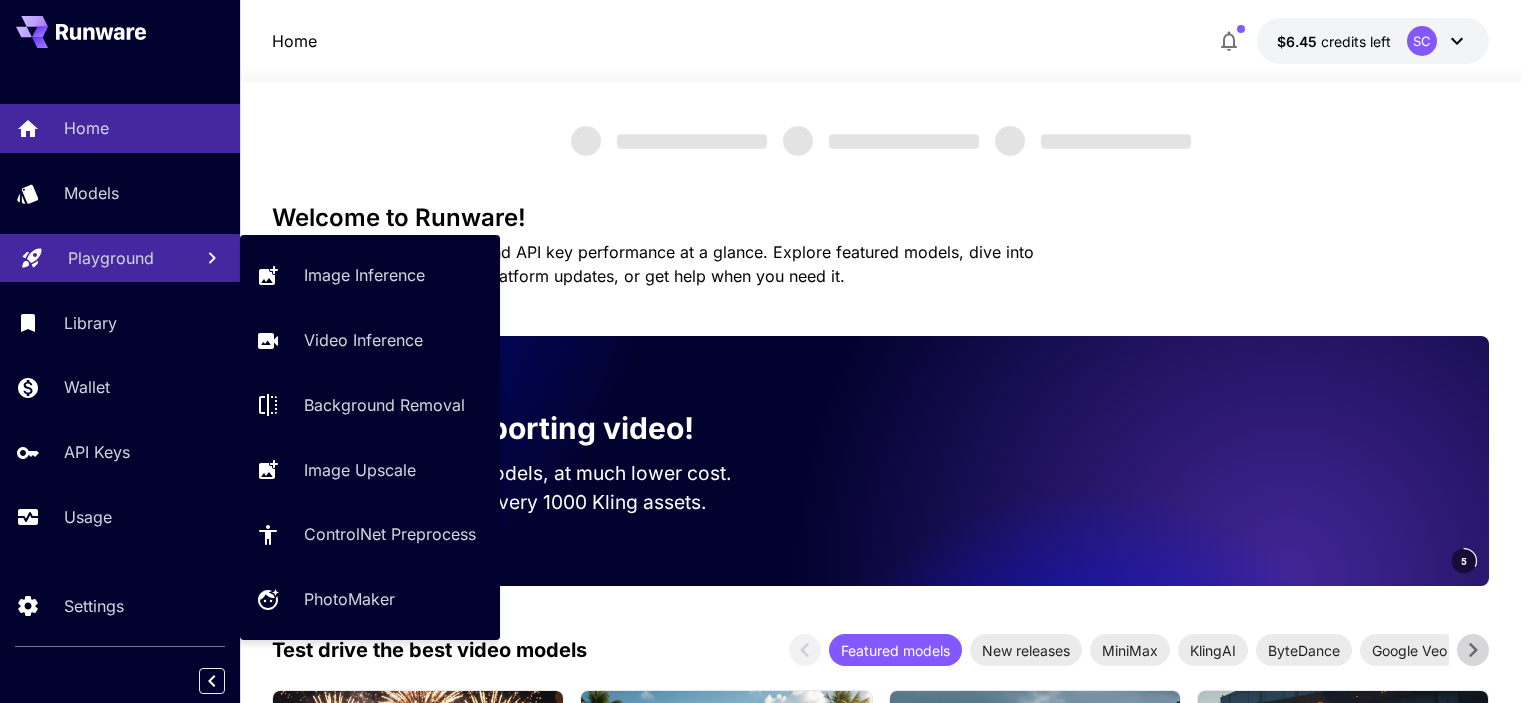 click on "Playground" at bounding box center [111, 258] 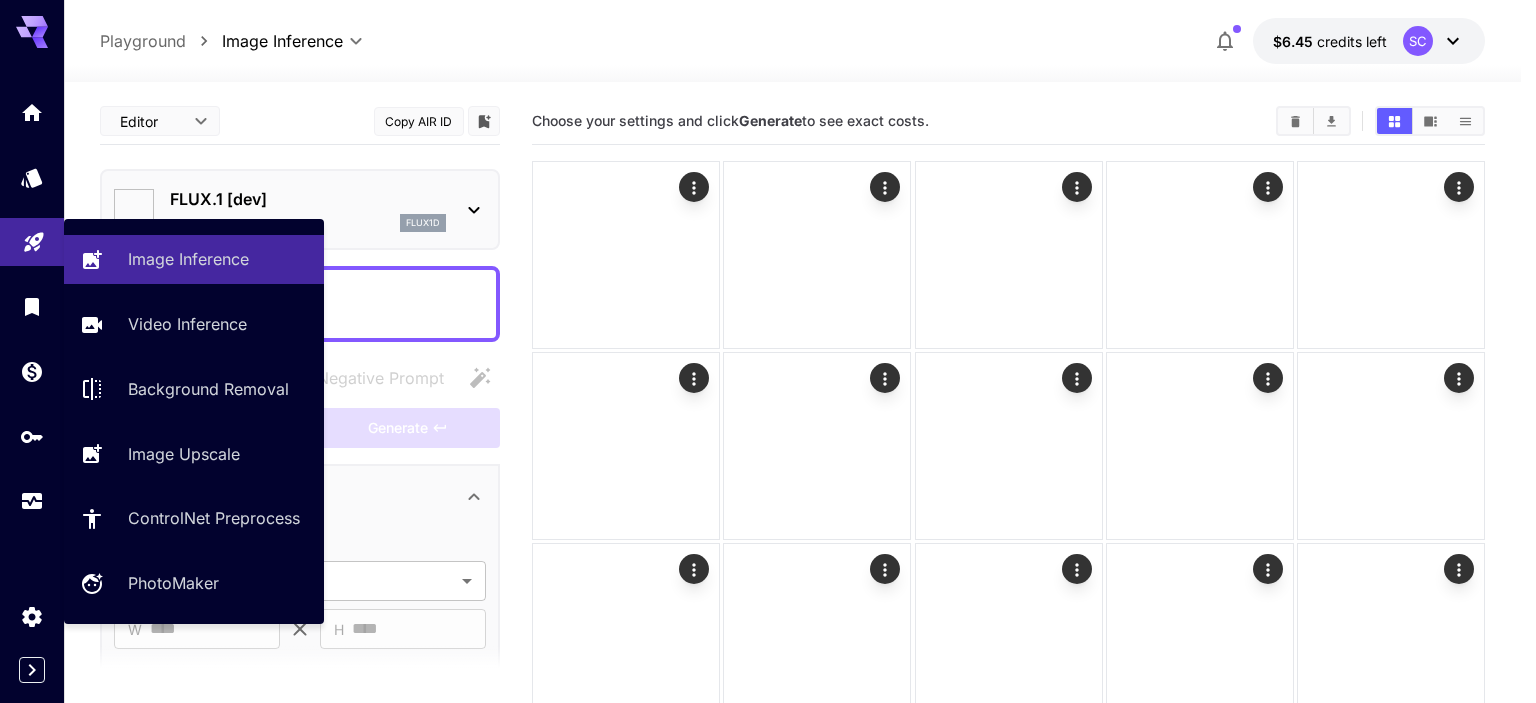 type on "**********" 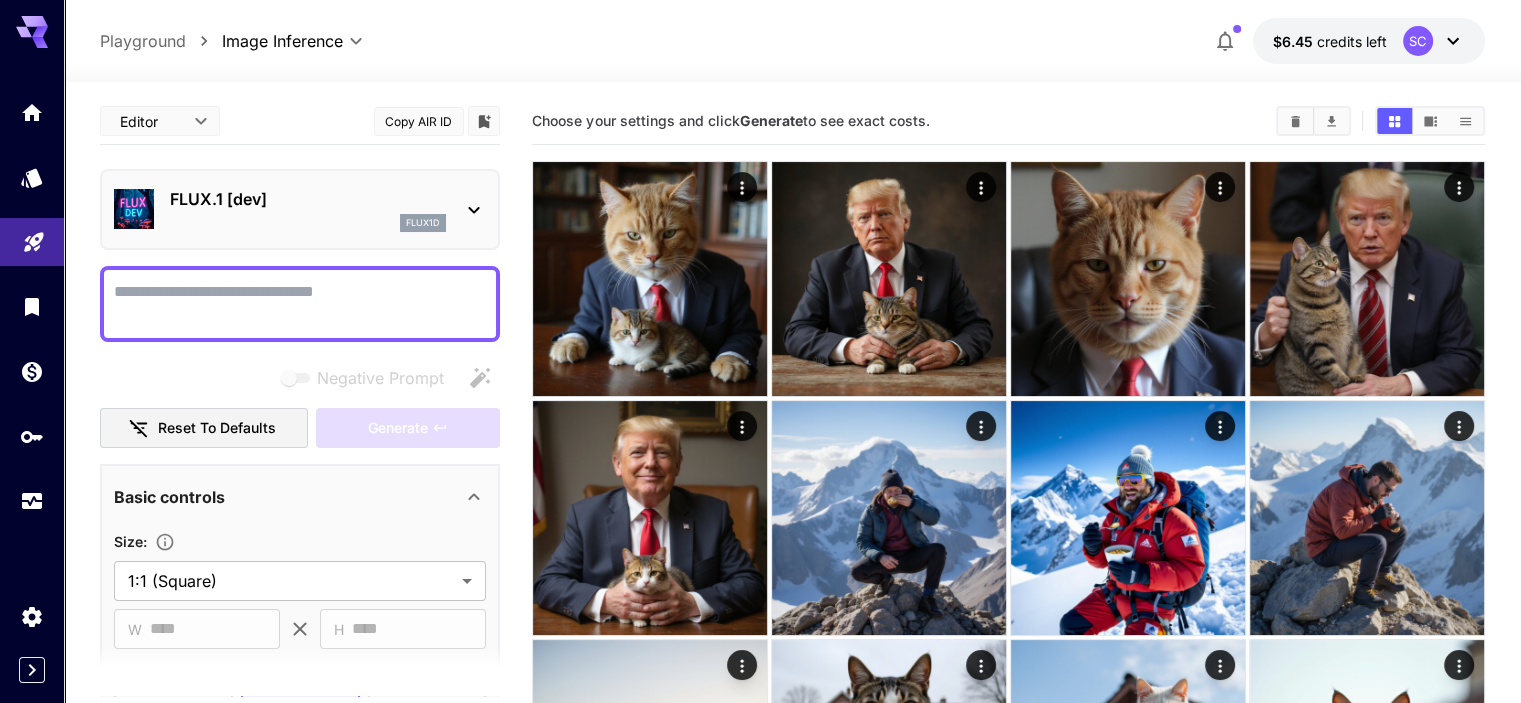 click on "FLUX.1 [dev]" at bounding box center (308, 199) 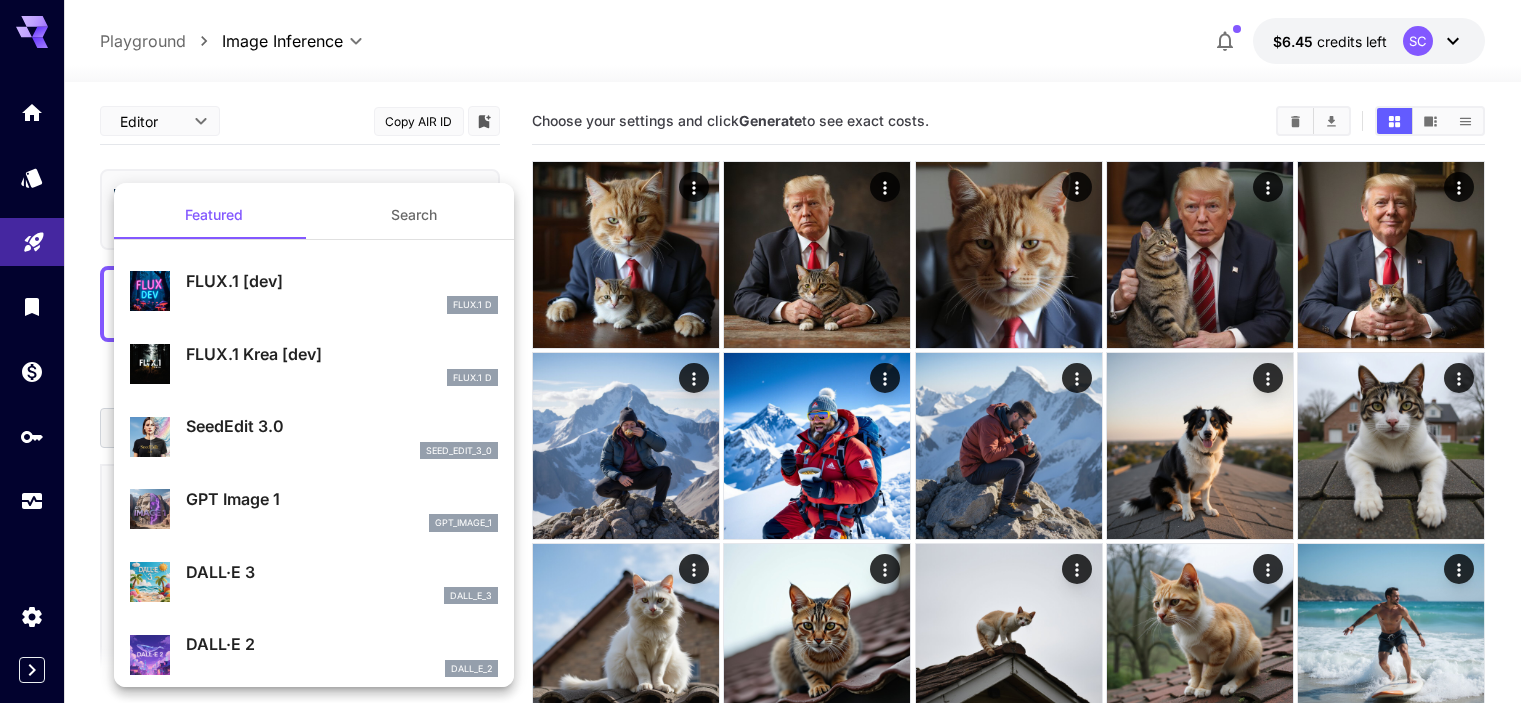 click at bounding box center (768, 351) 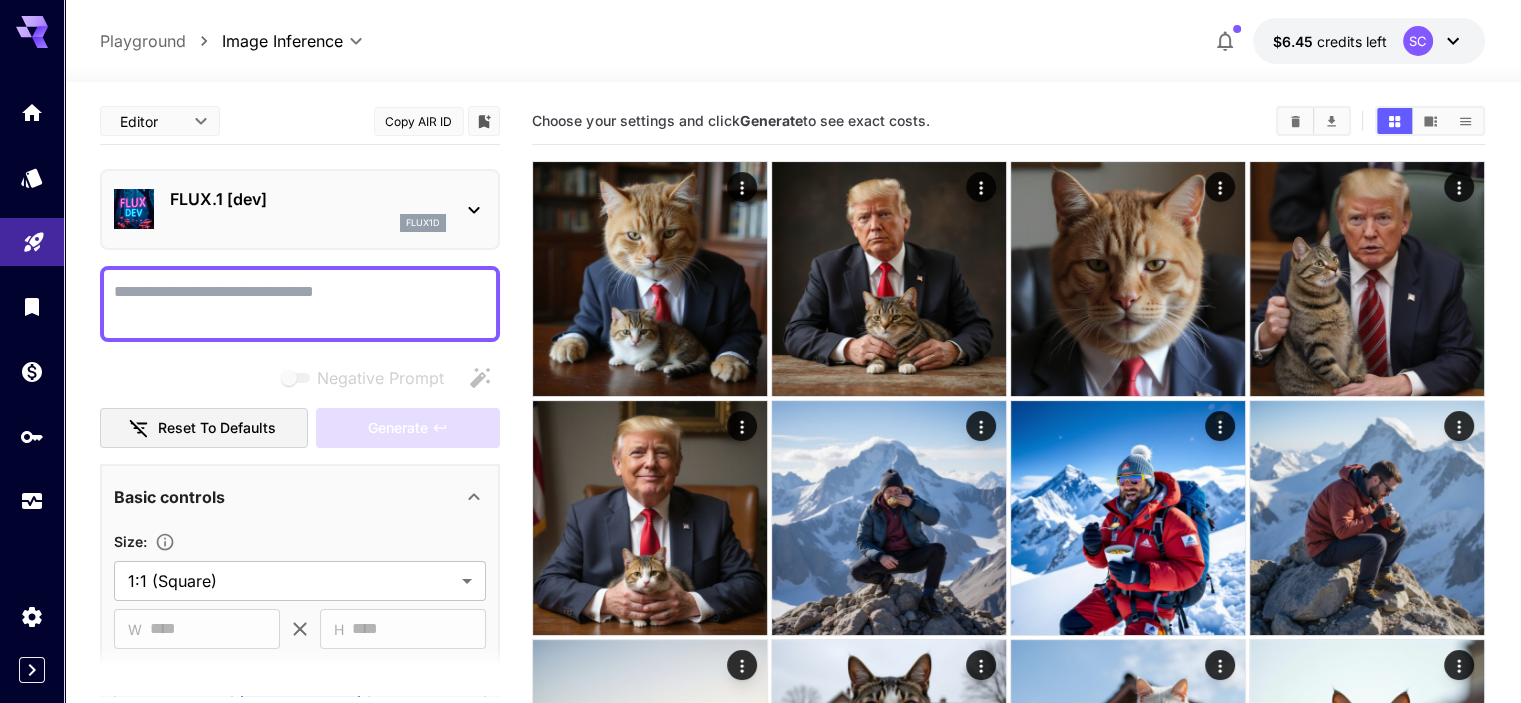 click on "**********" at bounding box center (760, 825) 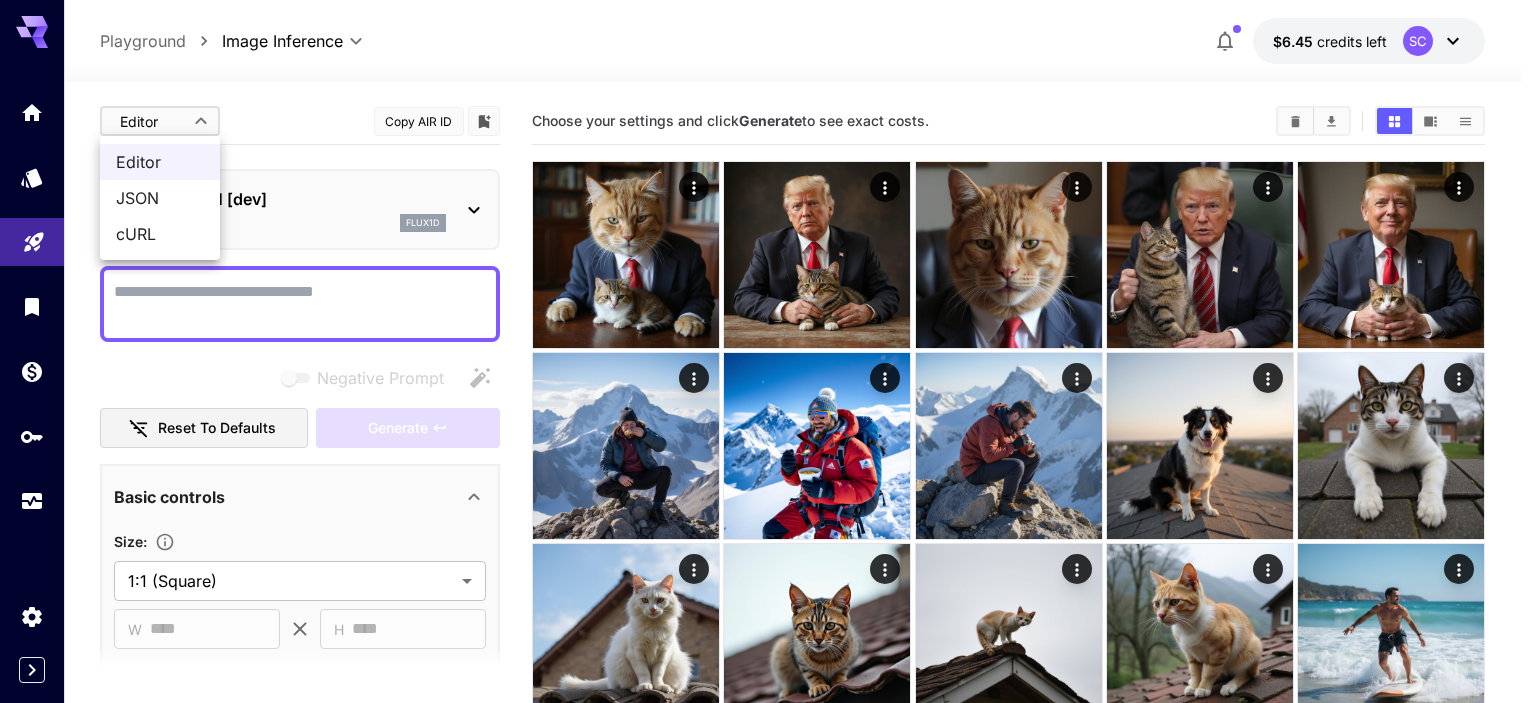 click at bounding box center (768, 351) 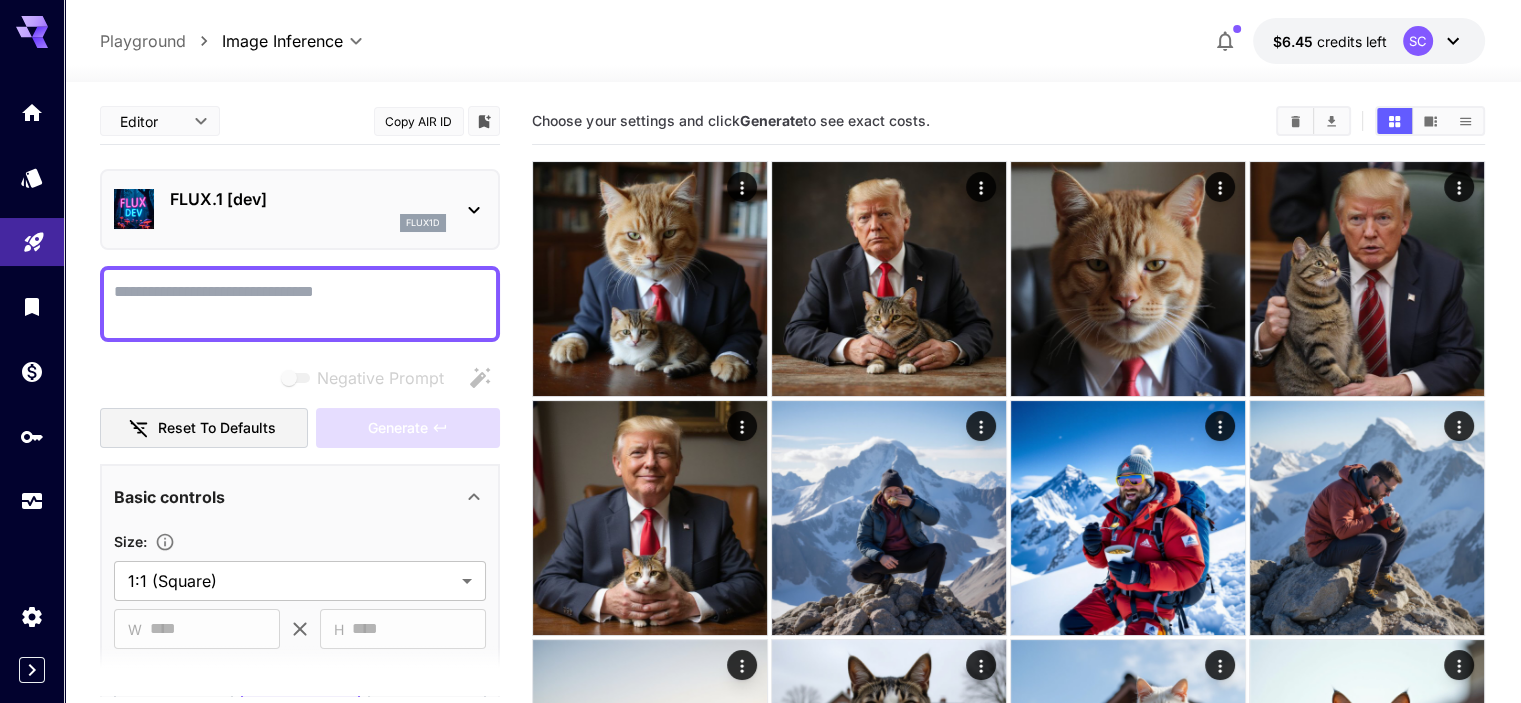 click on "flux1d" at bounding box center (308, 223) 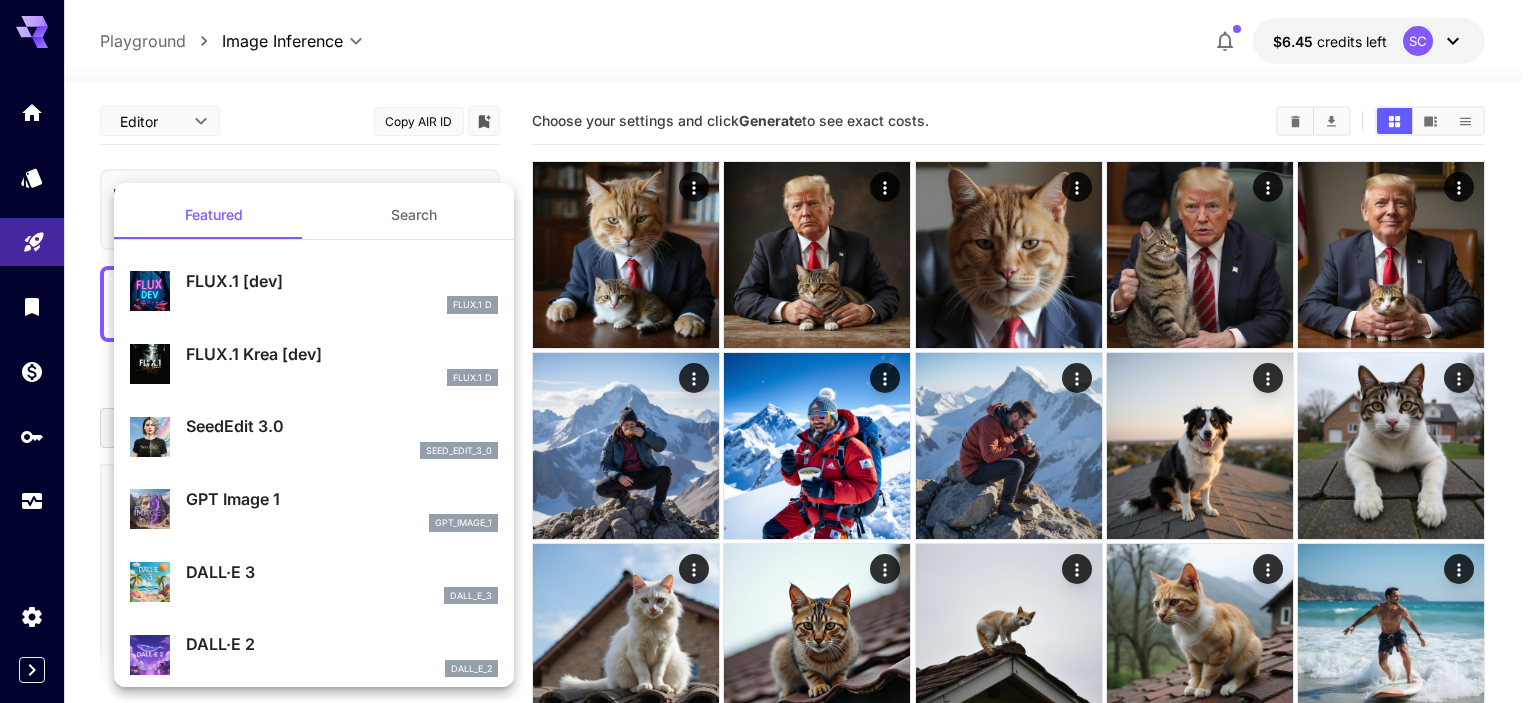 click at bounding box center [768, 351] 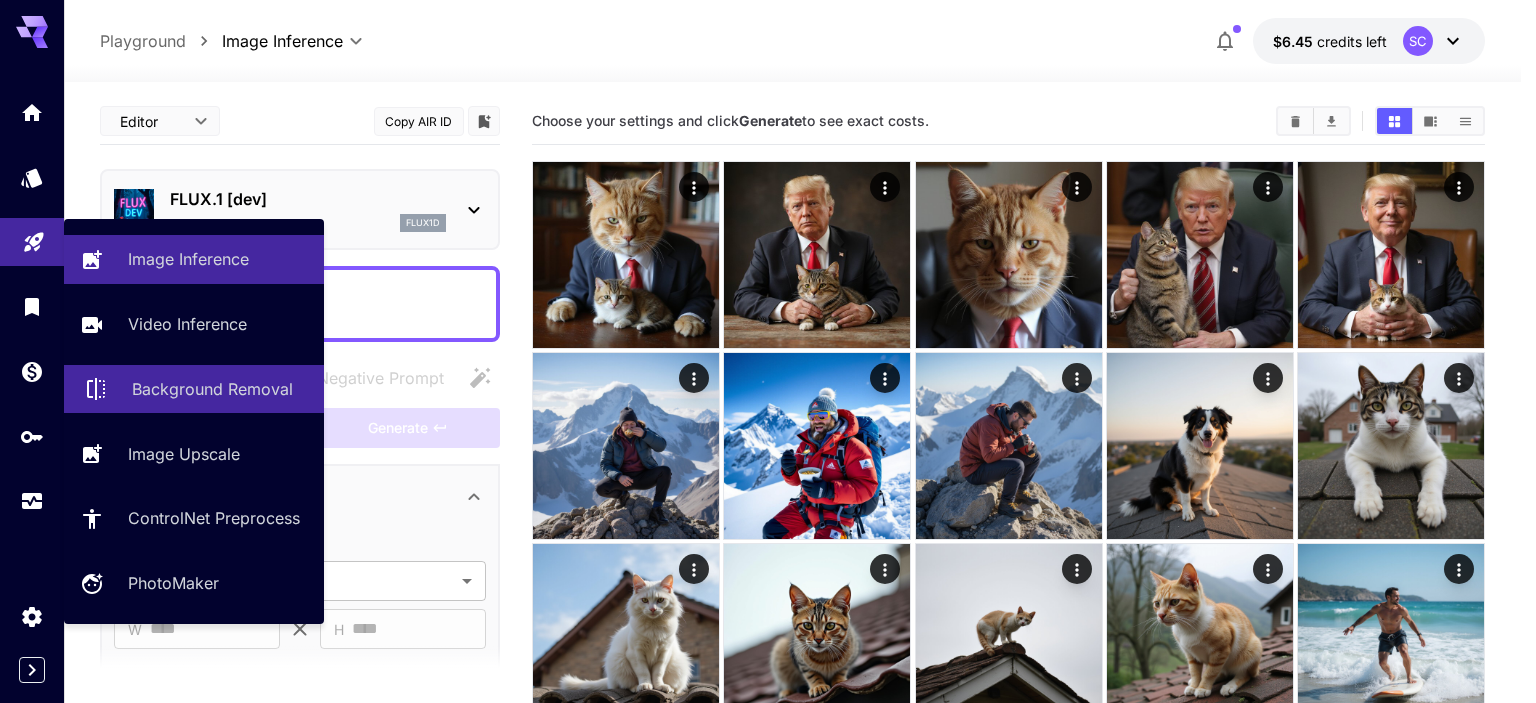 click on "Background Removal" at bounding box center [212, 389] 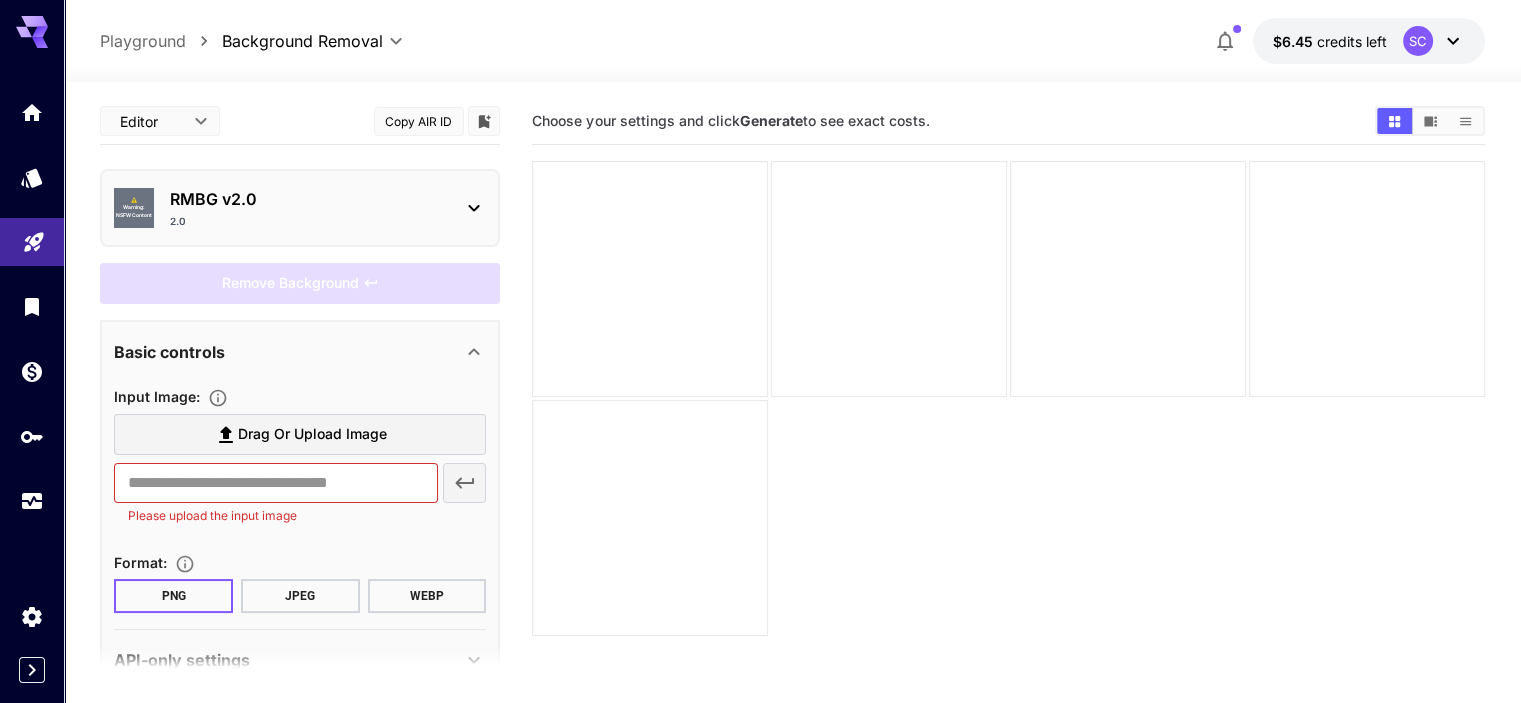 click on "RMBG v2.0" at bounding box center [308, 199] 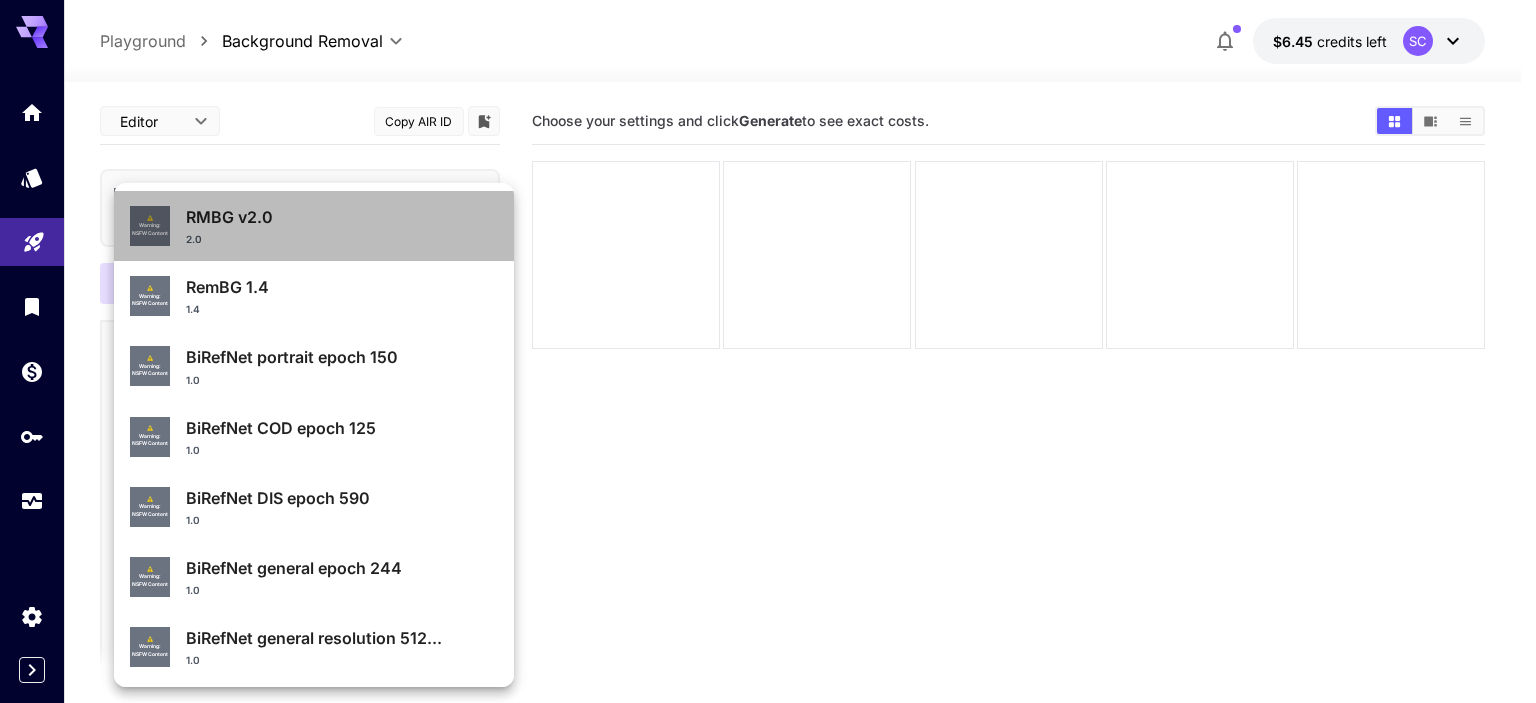 click on "2.0" at bounding box center (342, 239) 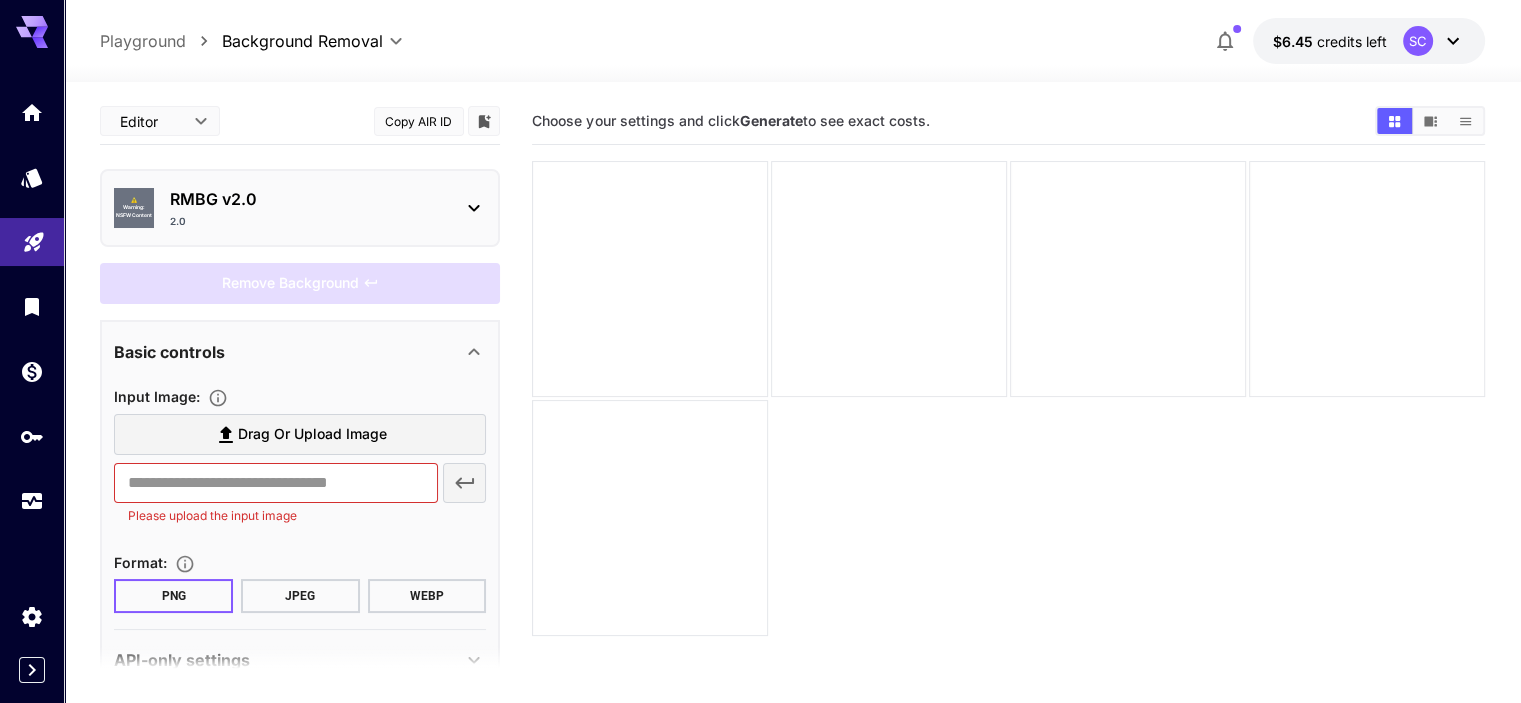 click on "Copy AIR ID" at bounding box center [419, 121] 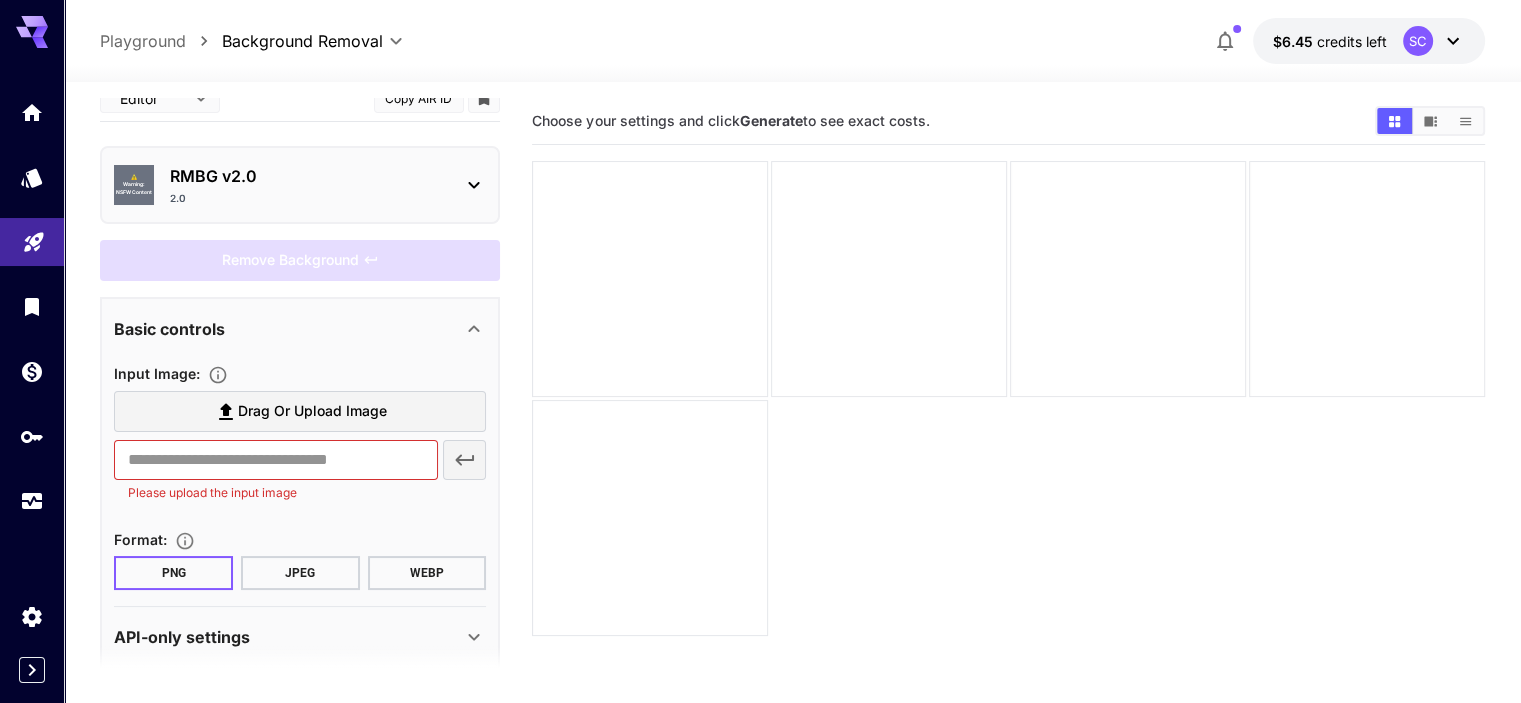 scroll, scrollTop: 43, scrollLeft: 0, axis: vertical 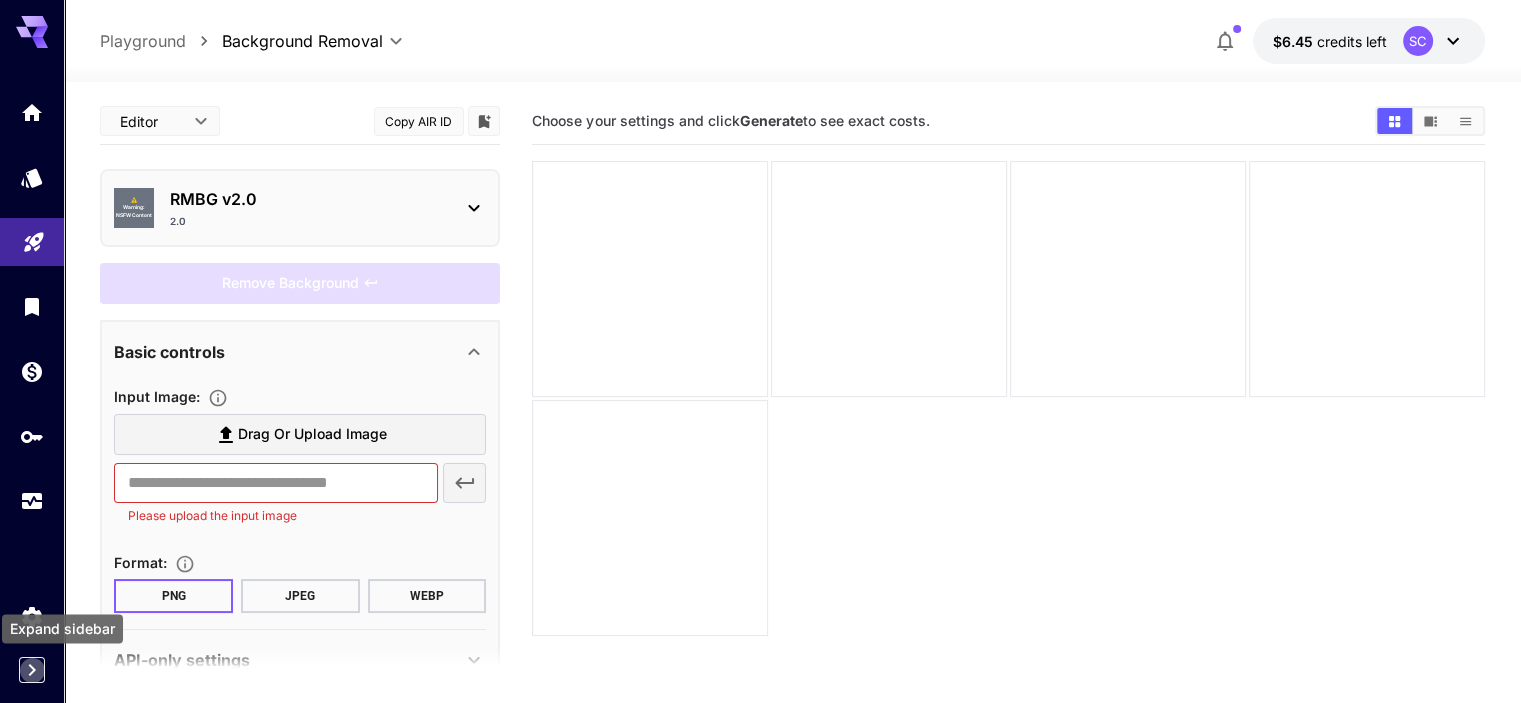 click 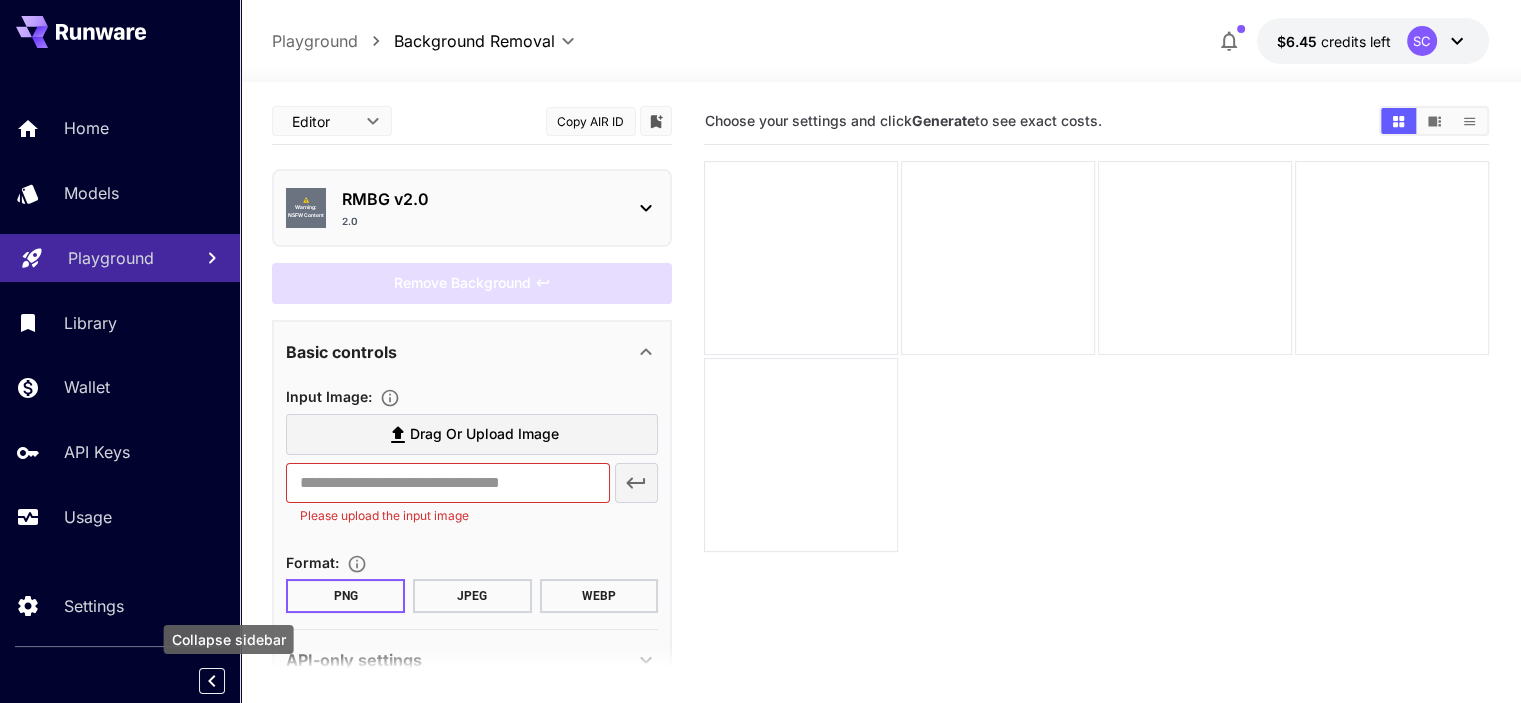 click 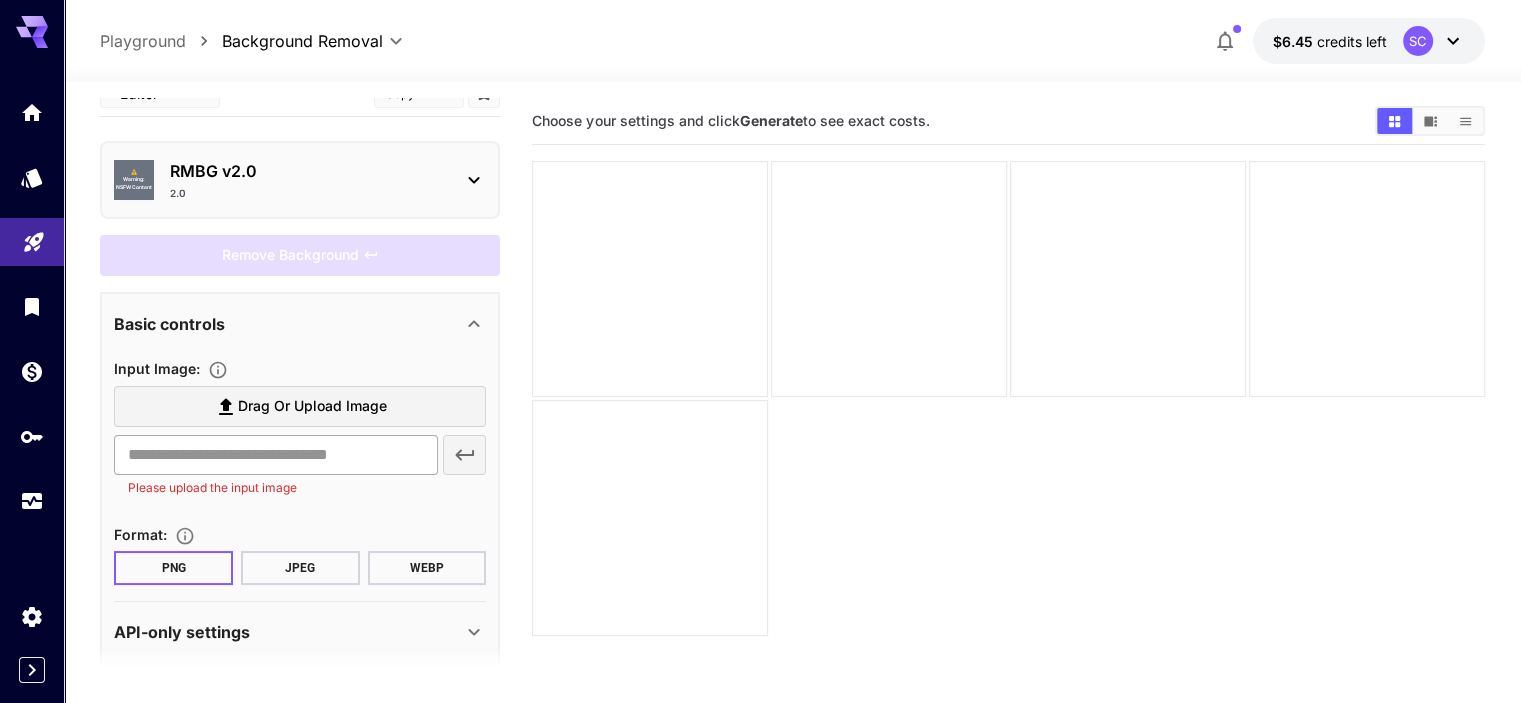 scroll, scrollTop: 43, scrollLeft: 0, axis: vertical 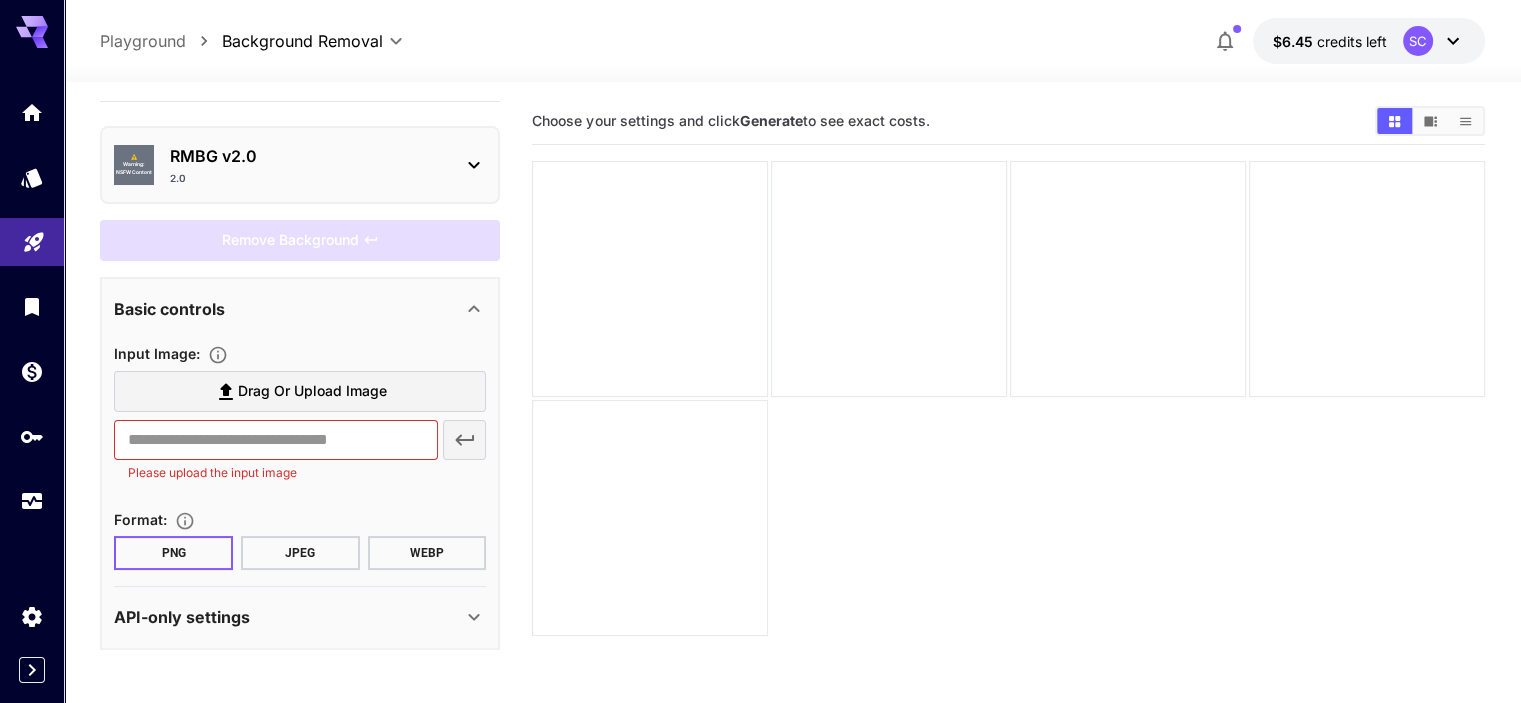 click on "API-only settings" at bounding box center (300, 617) 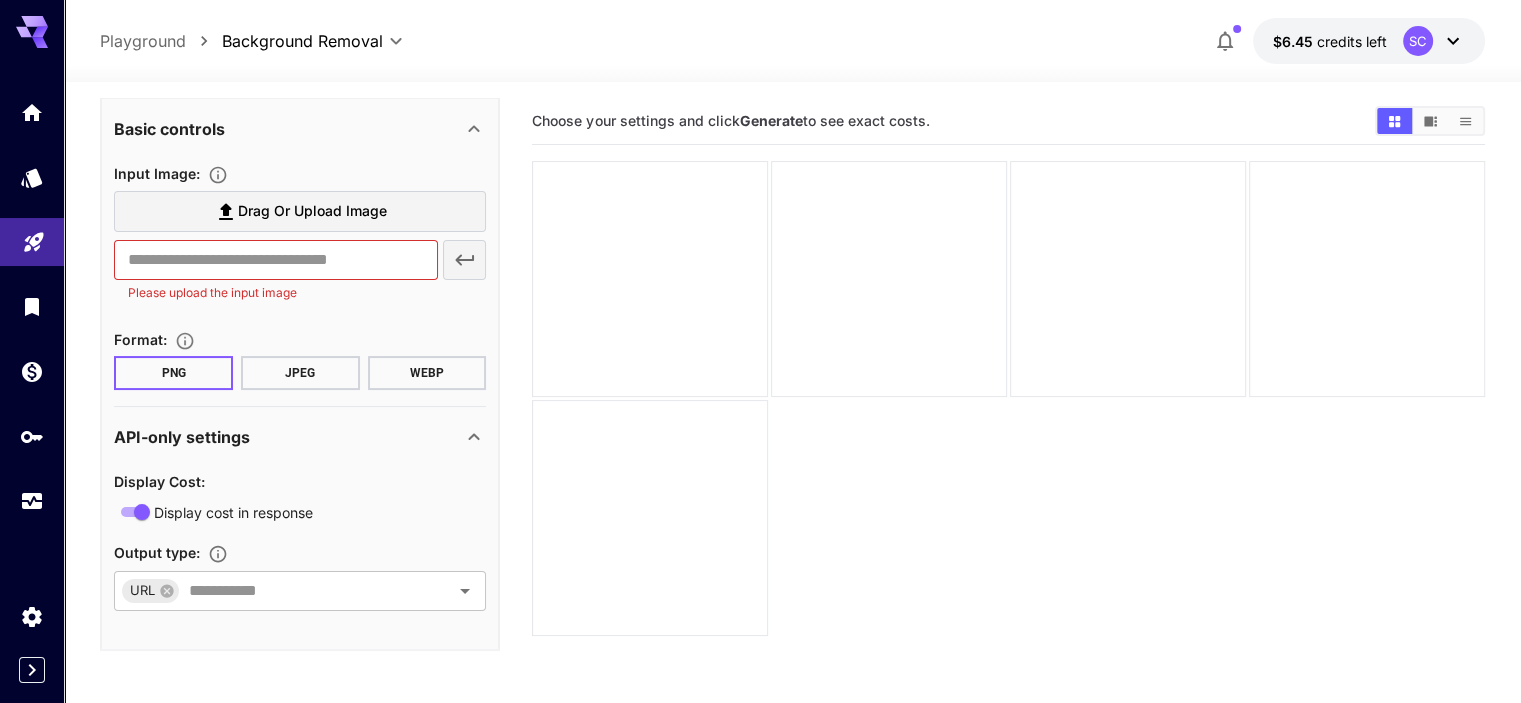 scroll, scrollTop: 225, scrollLeft: 0, axis: vertical 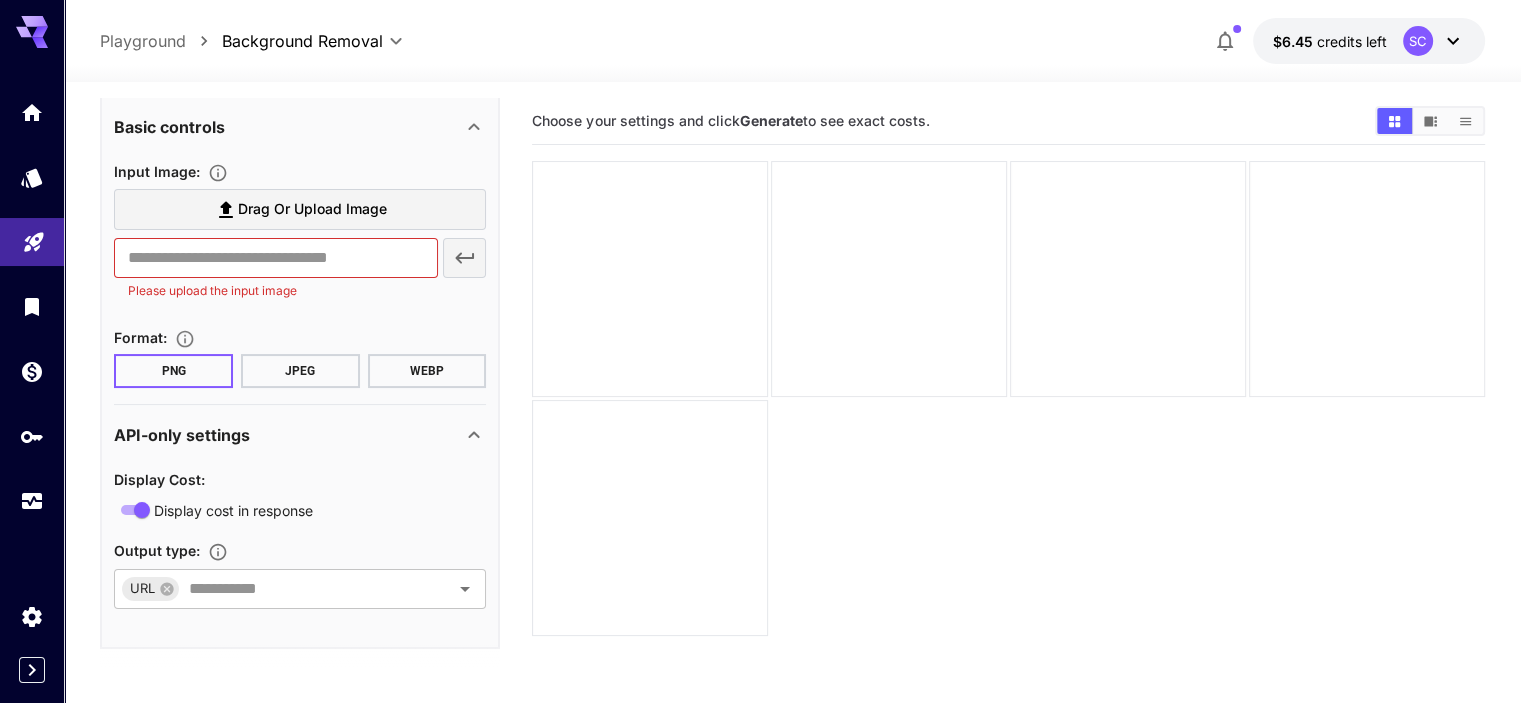 click 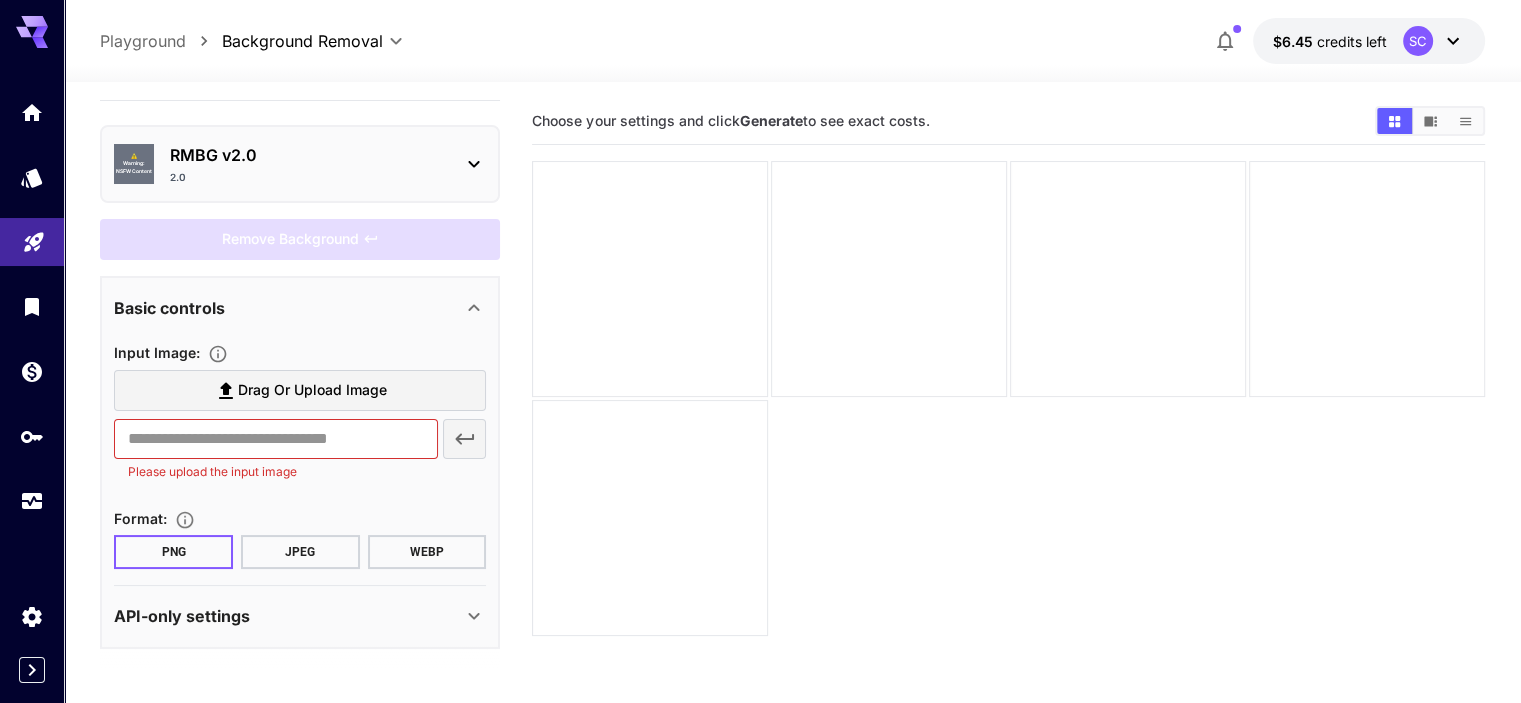 click on "API-only settings" at bounding box center [288, 616] 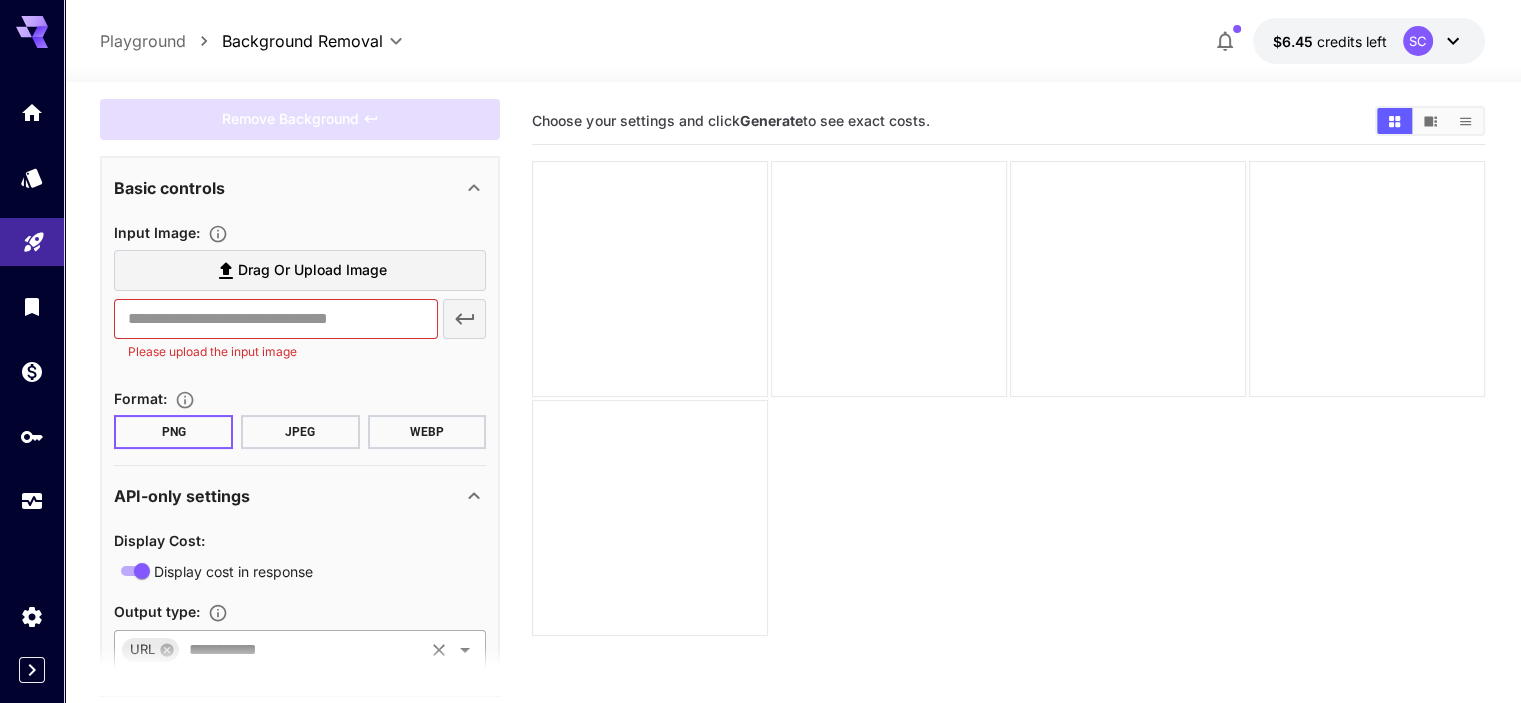scroll, scrollTop: 225, scrollLeft: 0, axis: vertical 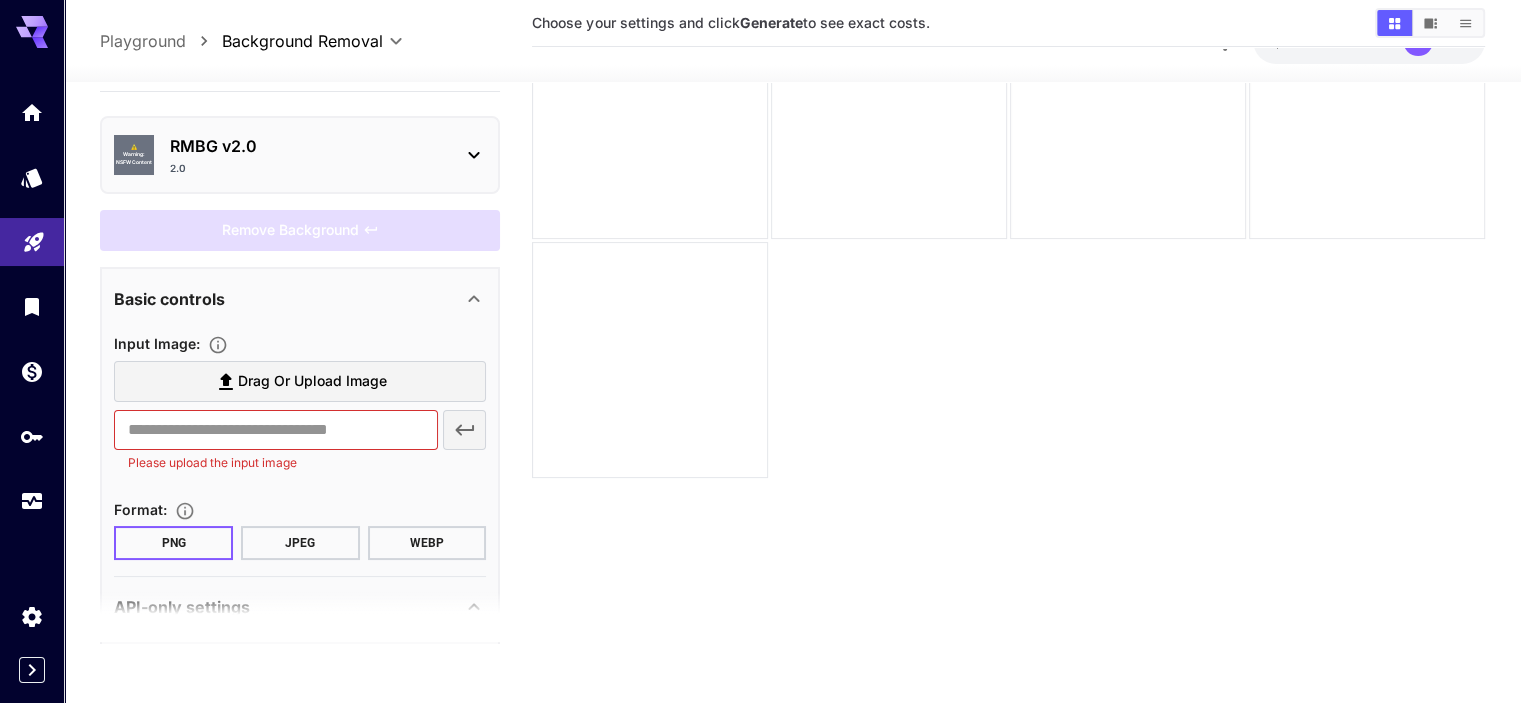 click at bounding box center [300, 618] 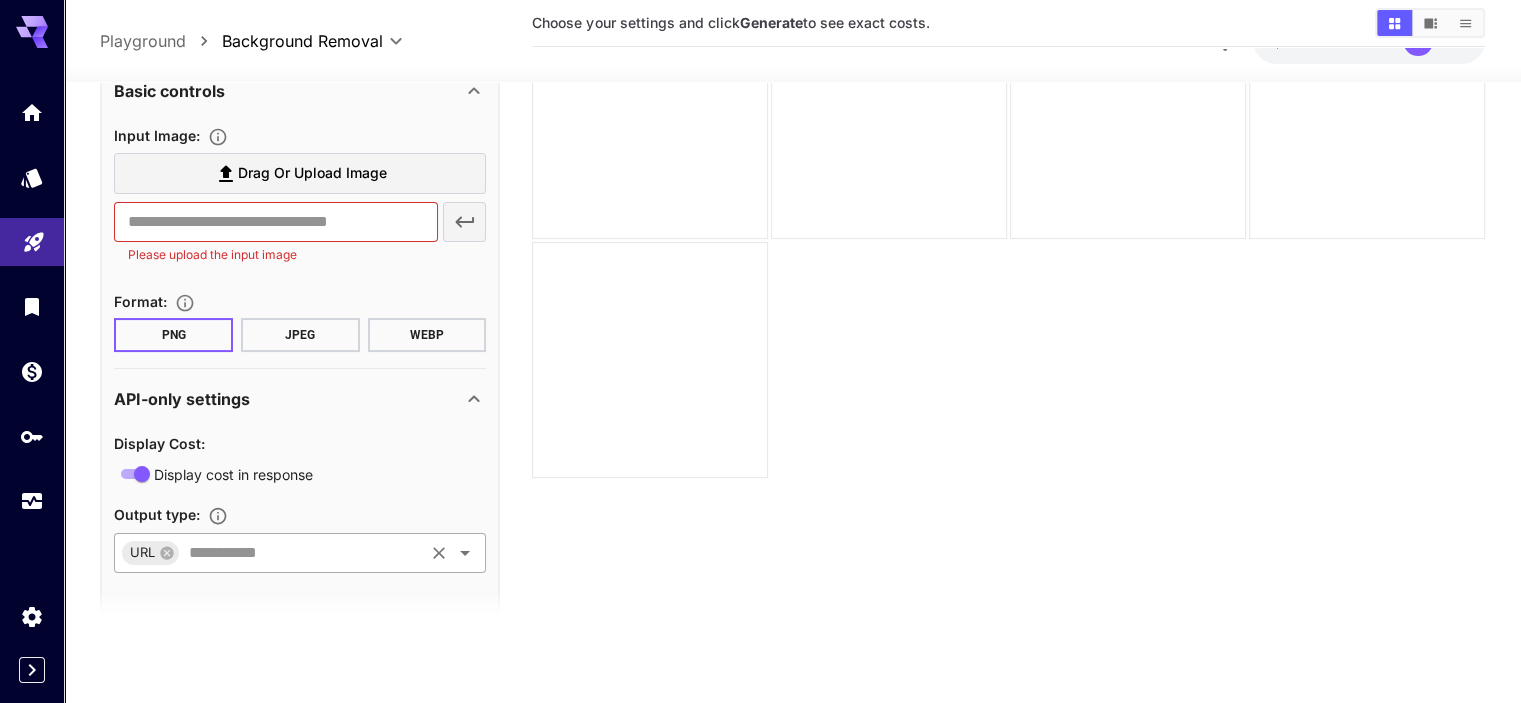 scroll, scrollTop: 225, scrollLeft: 0, axis: vertical 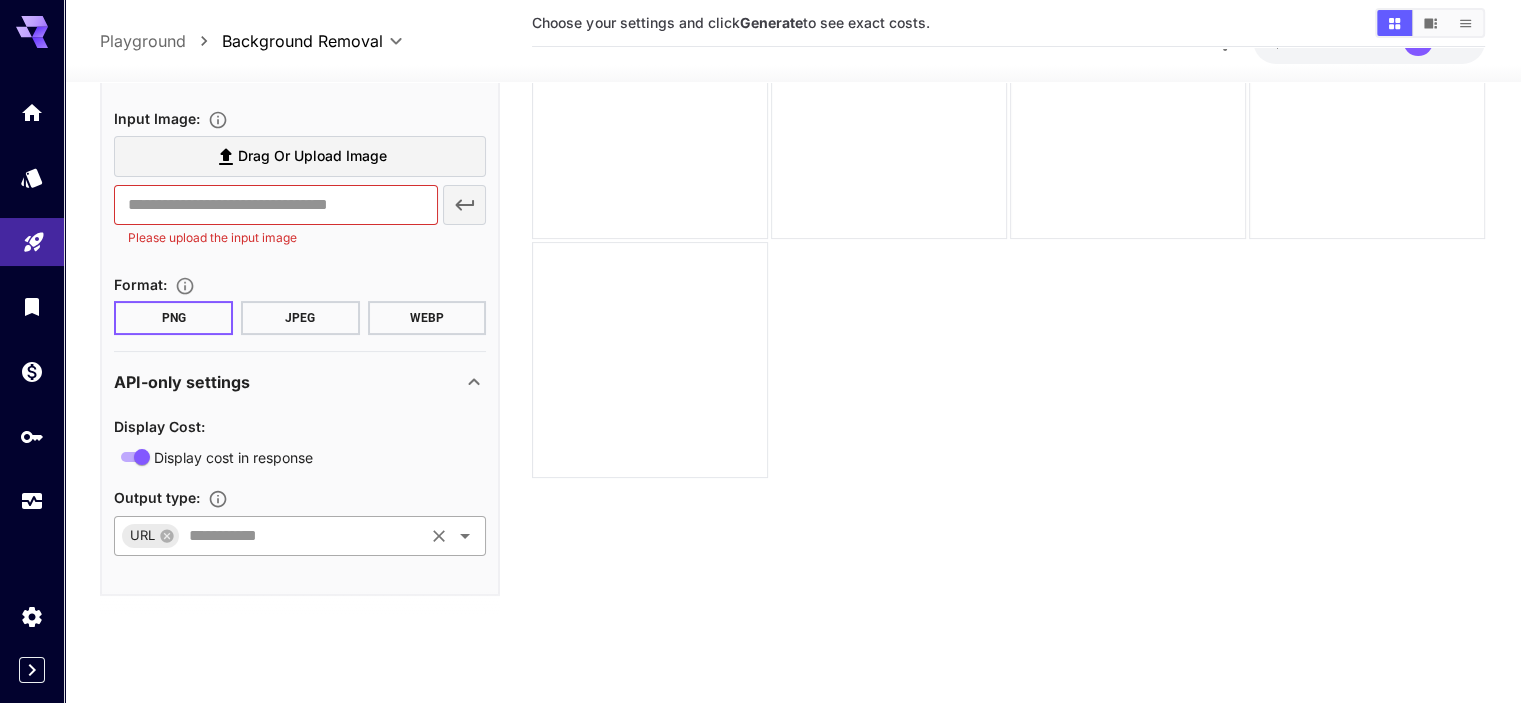 click on "URL ​" at bounding box center [300, 536] 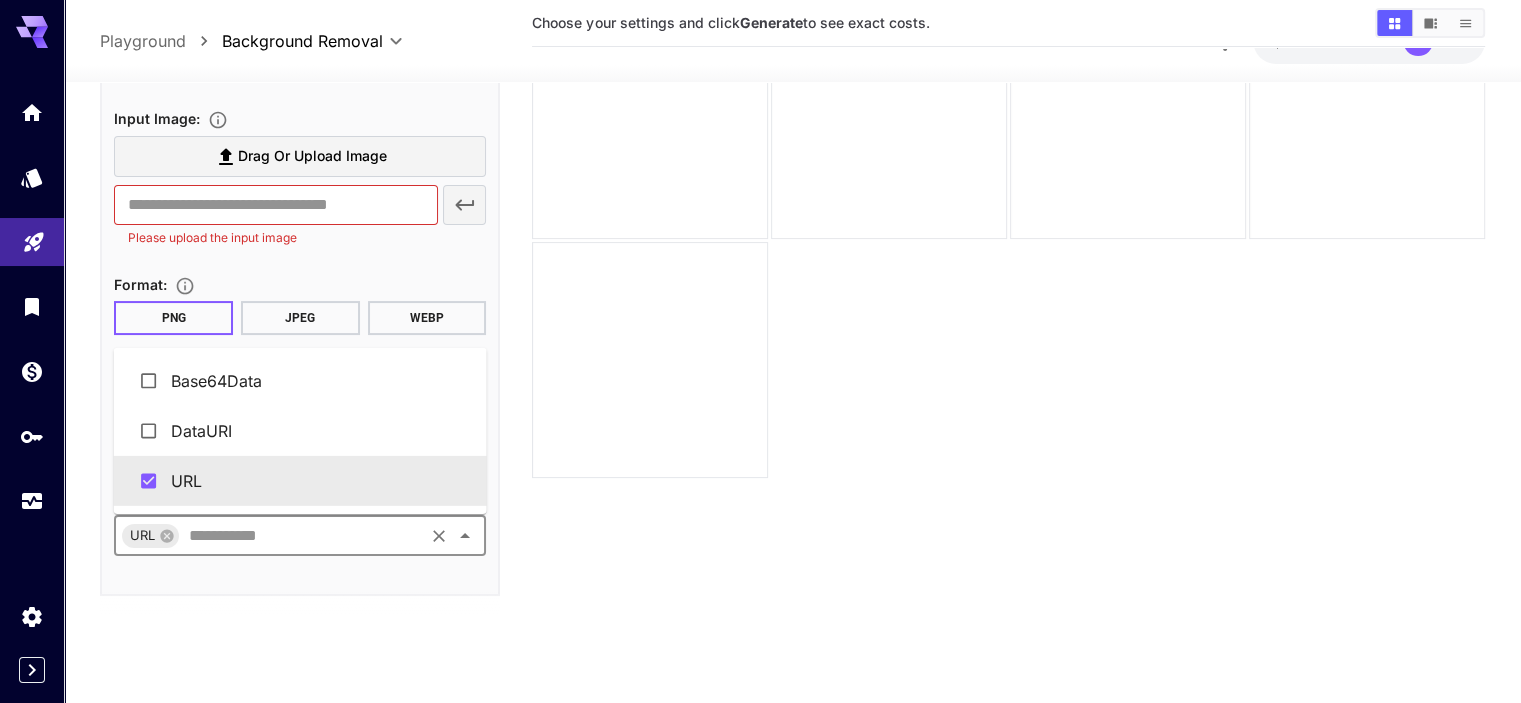 click at bounding box center [301, 536] 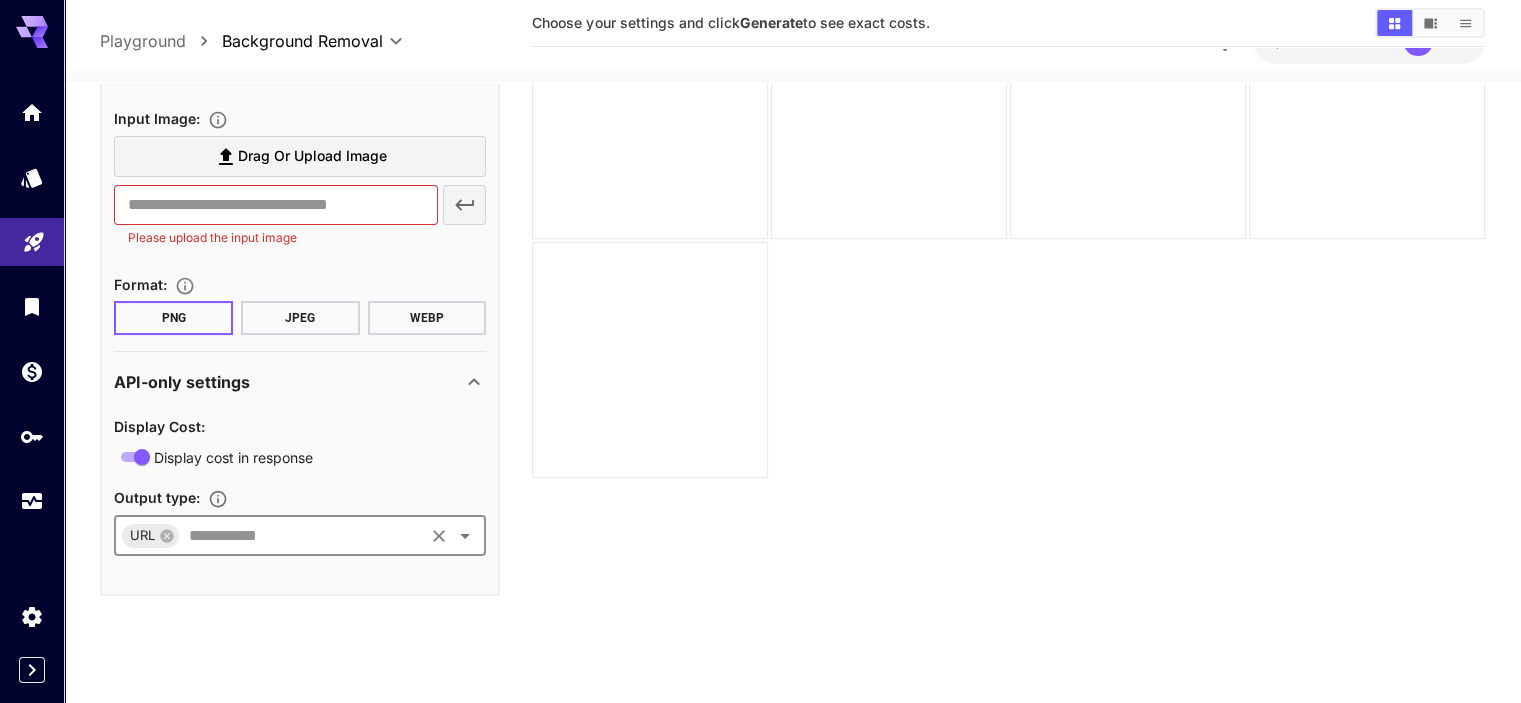 click 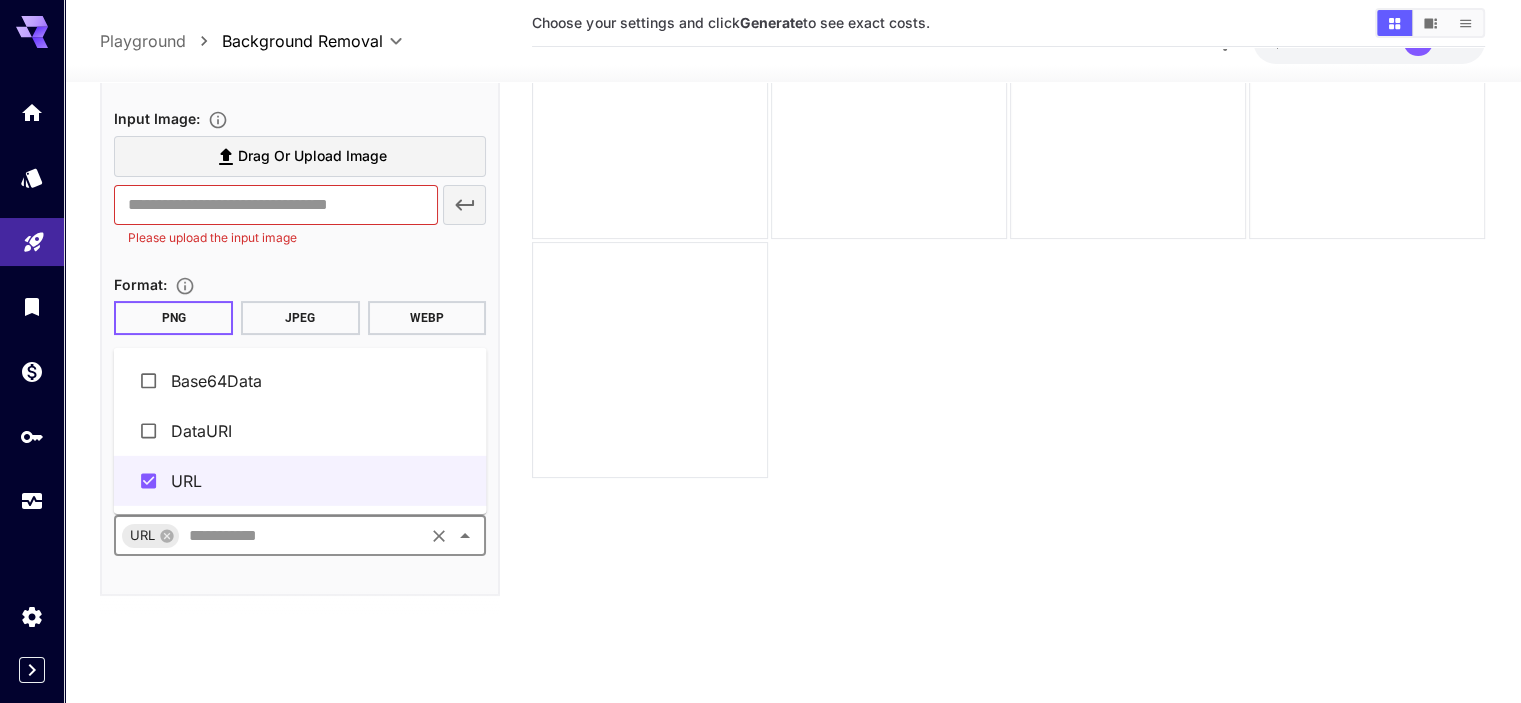 click 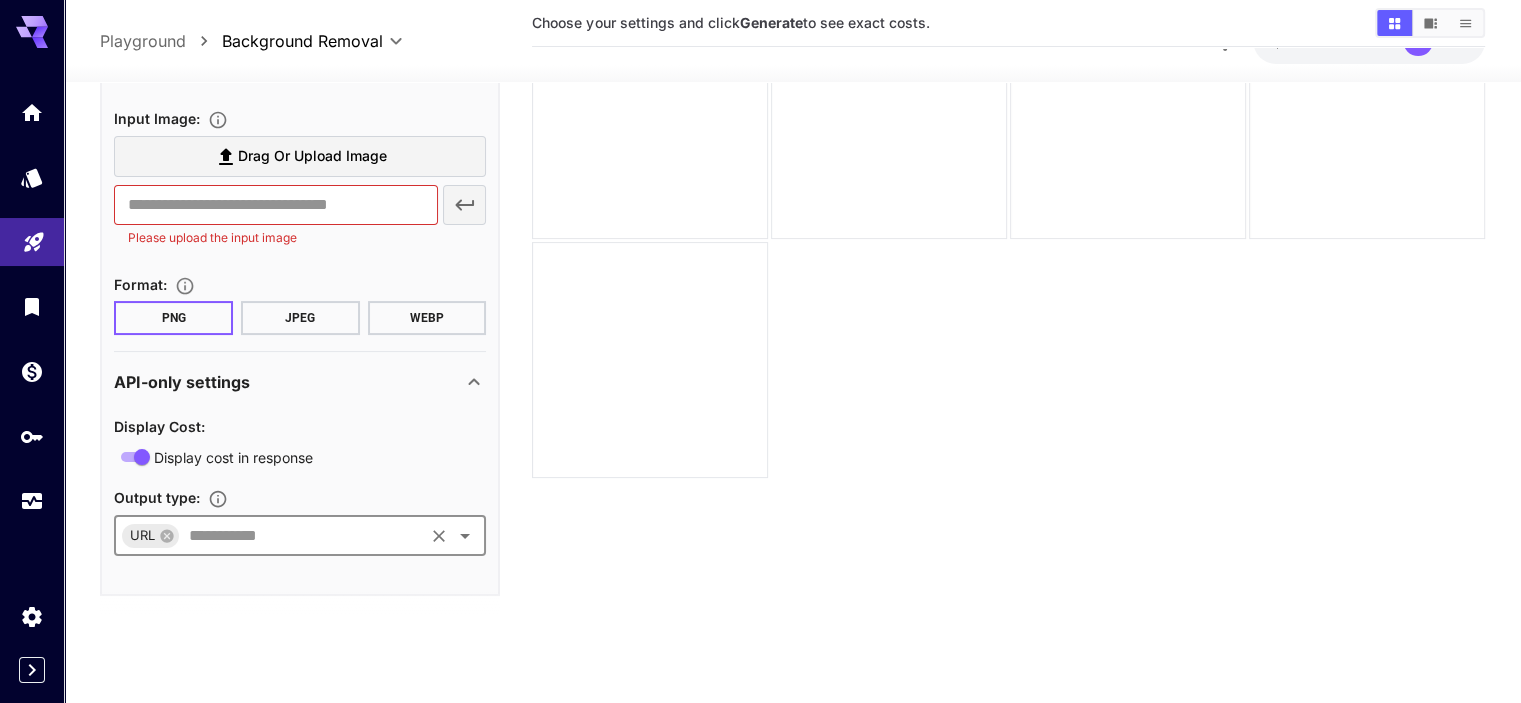 click on "Choose your settings and click  Generate  to see exact costs." at bounding box center (1008, 291) 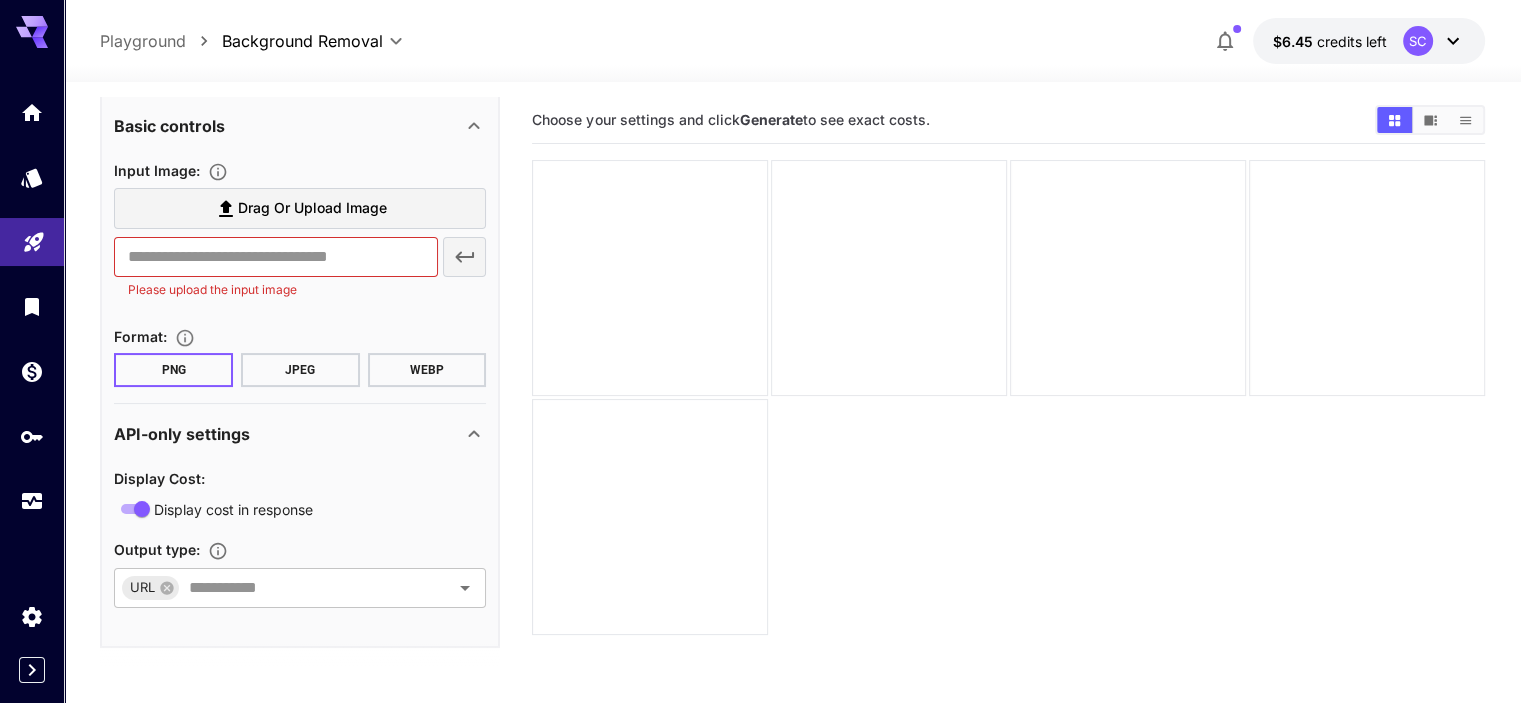 scroll, scrollTop: 0, scrollLeft: 0, axis: both 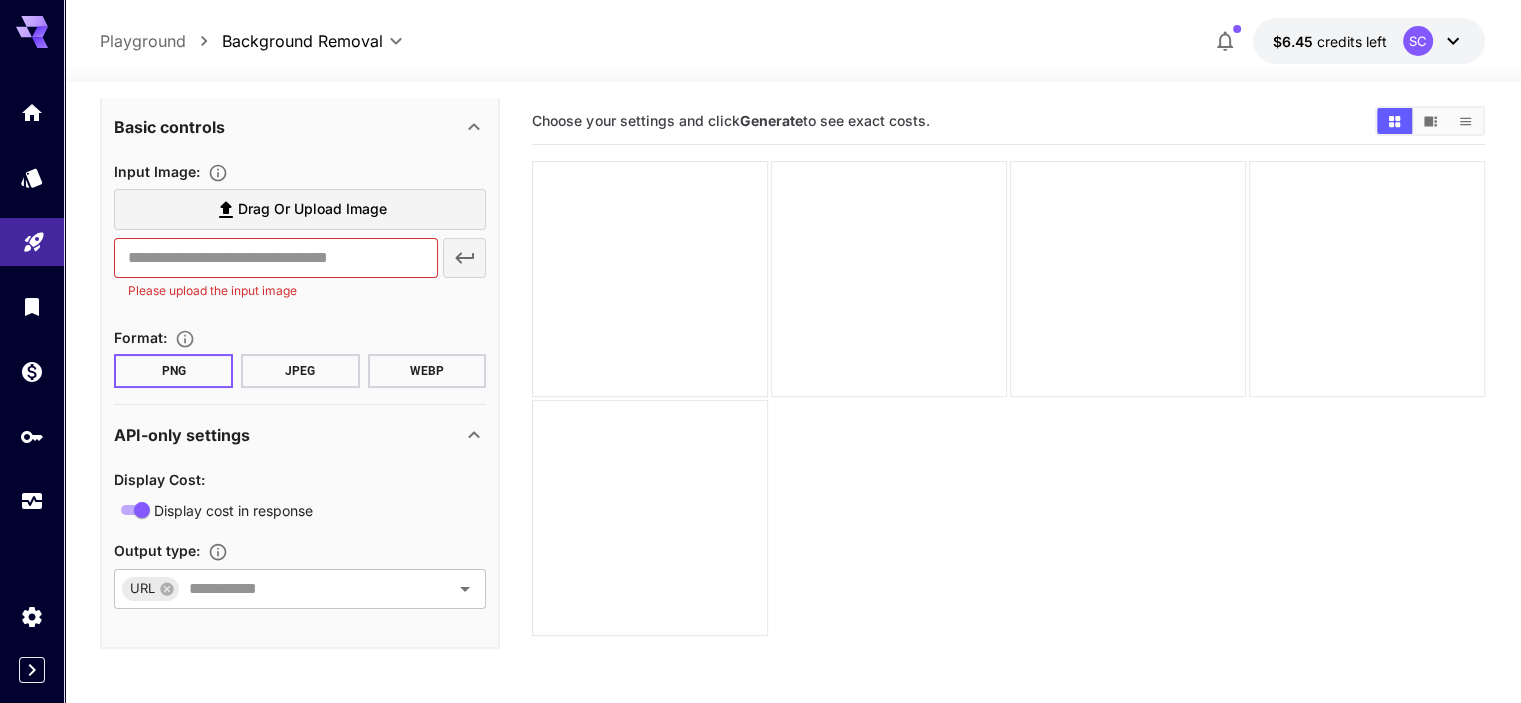click on "Choose your settings and click  Generate  to see exact costs." at bounding box center [1008, 449] 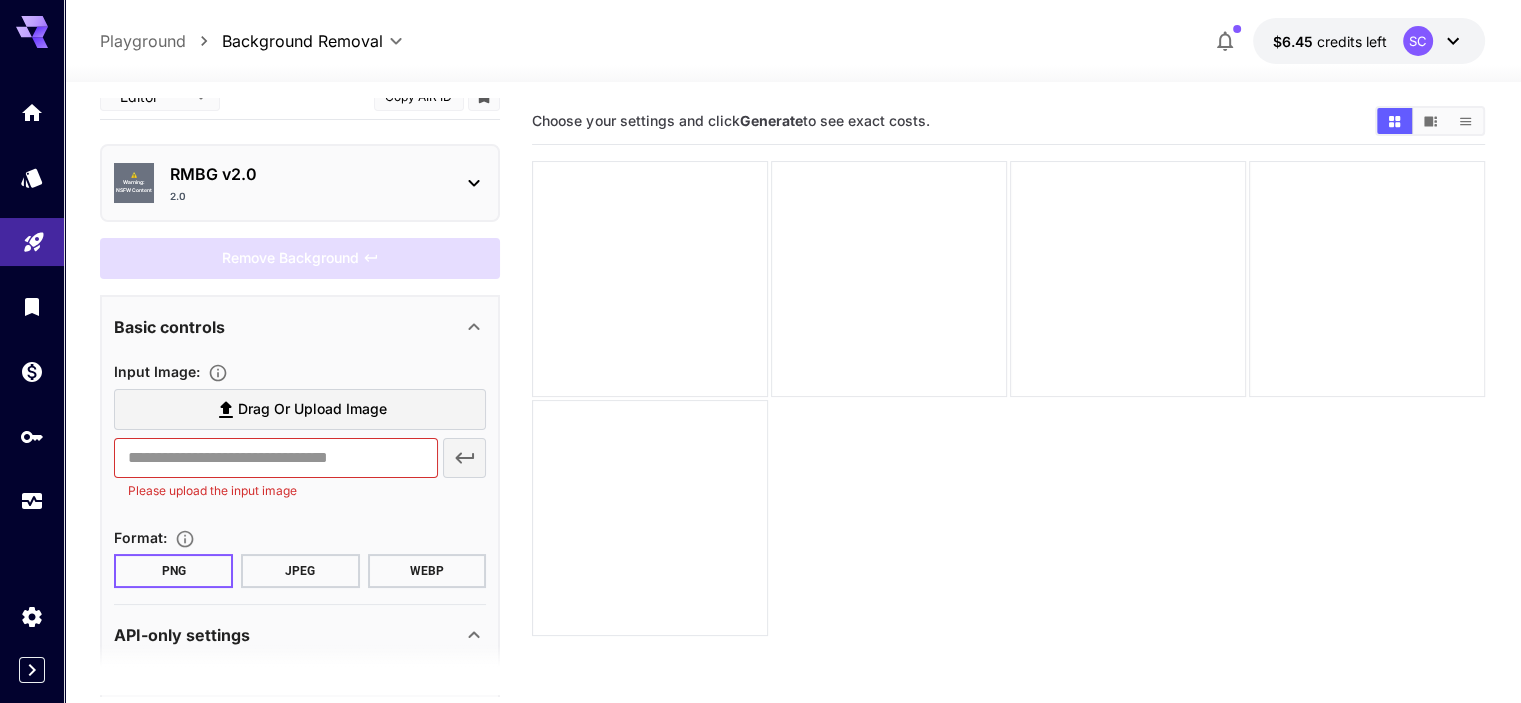 scroll, scrollTop: 0, scrollLeft: 0, axis: both 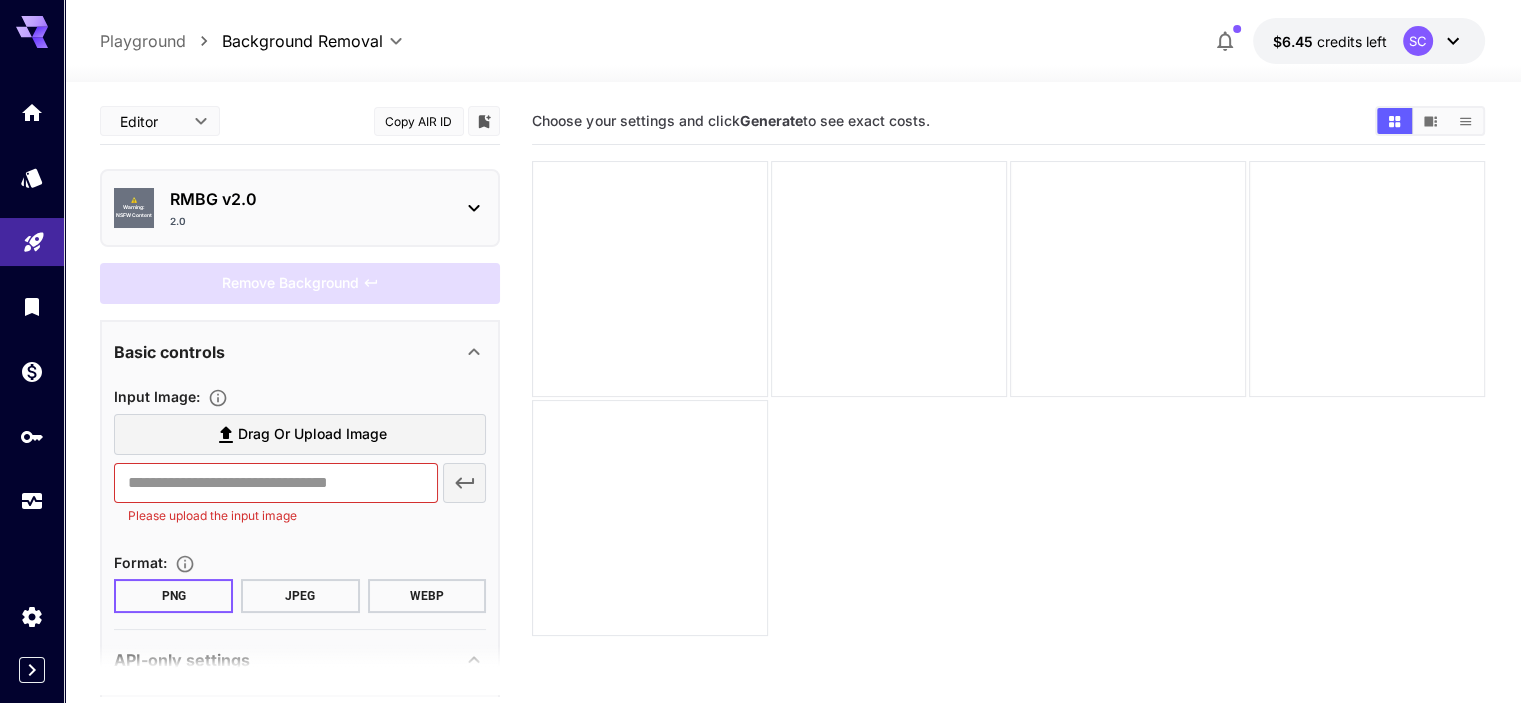 click on "Copy AIR ID" at bounding box center [419, 121] 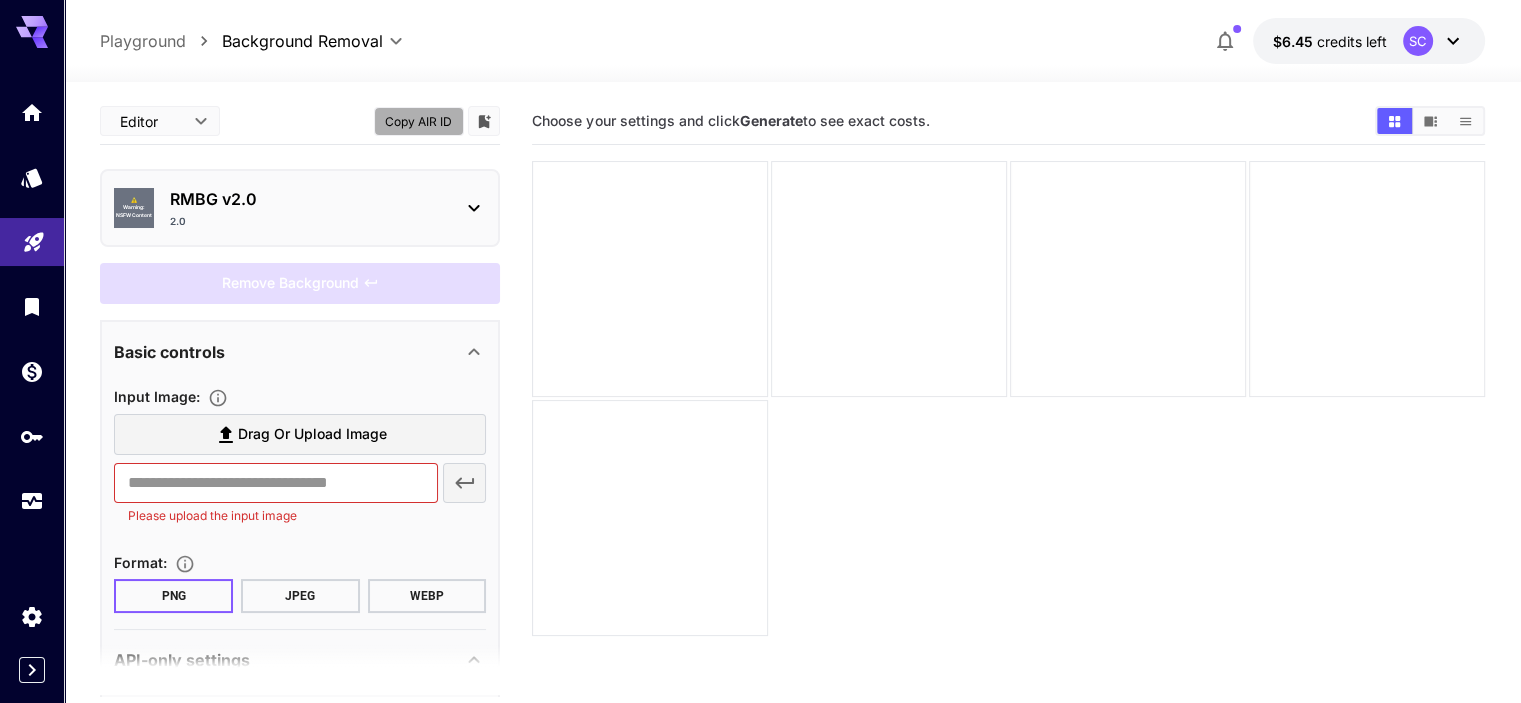 click on "Copy AIR ID" at bounding box center [419, 121] 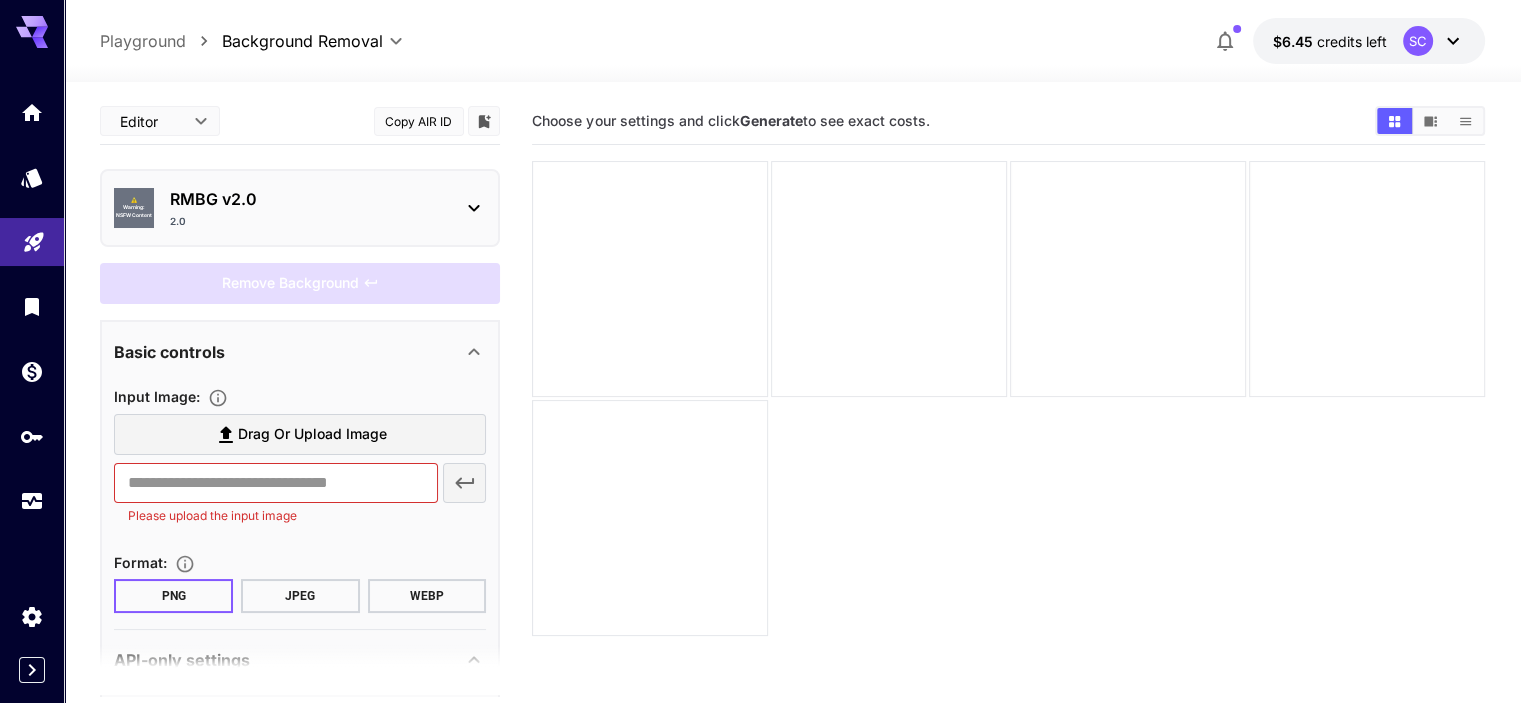click on "Input Image :  Drag or upload image ​ Please upload the input image Format :  PNG JPEG WEBP" at bounding box center (300, 494) 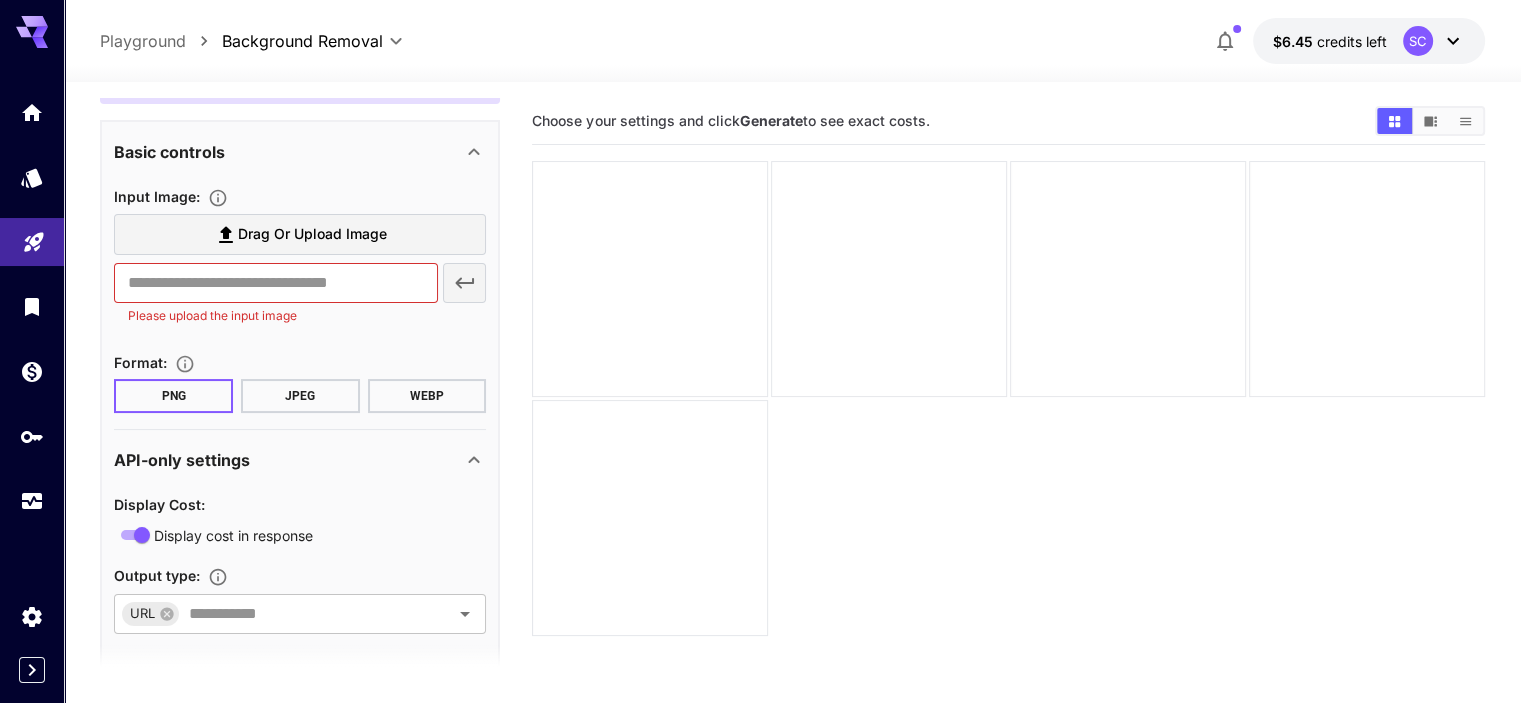 scroll, scrollTop: 0, scrollLeft: 0, axis: both 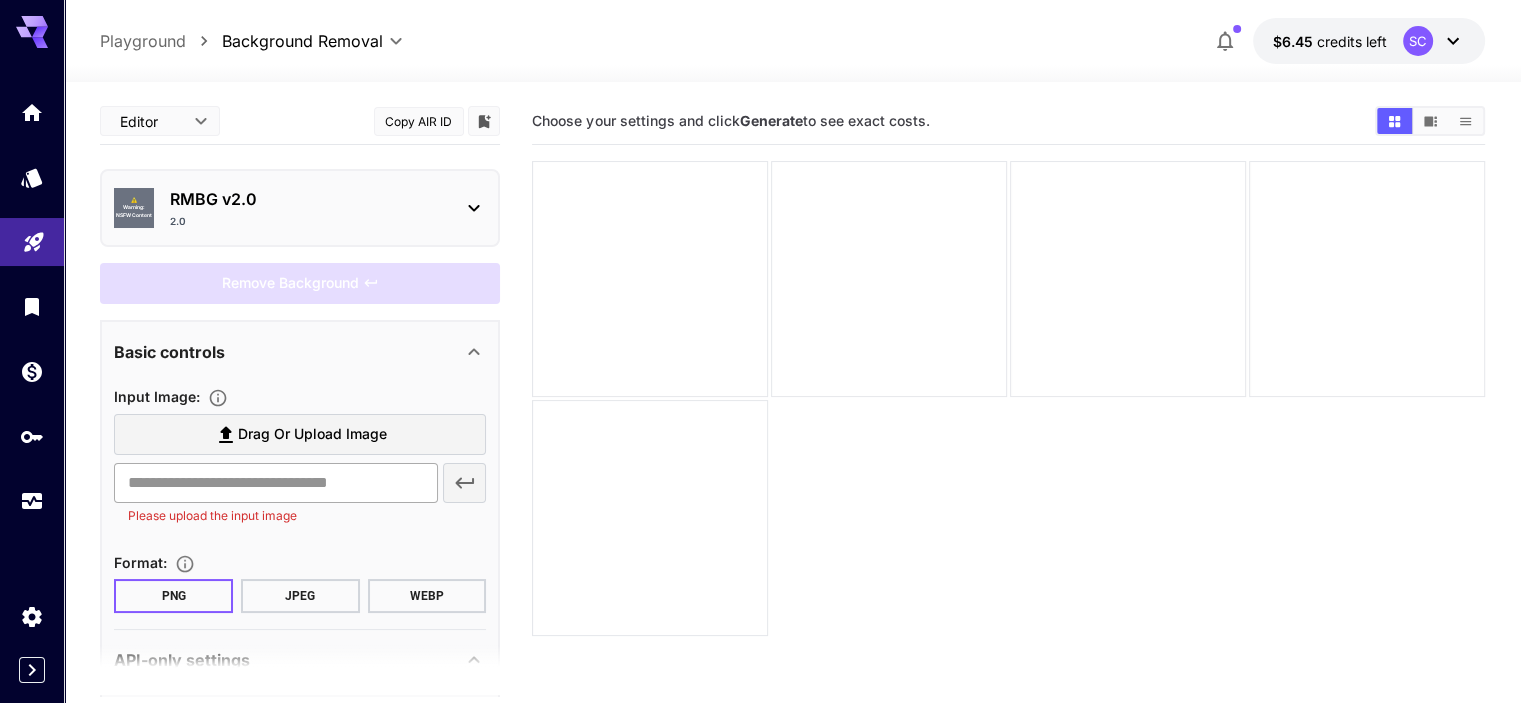 click at bounding box center (275, 483) 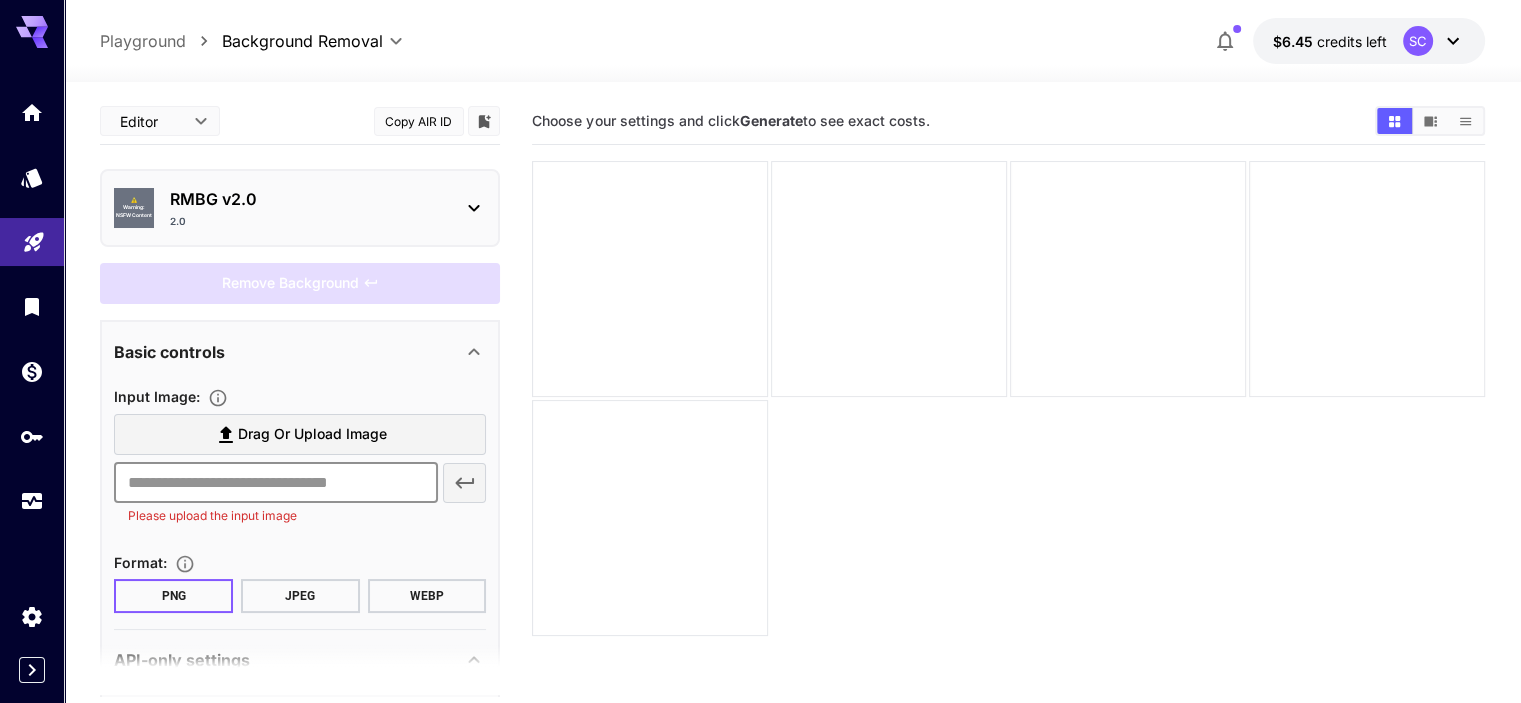 paste on "**********" 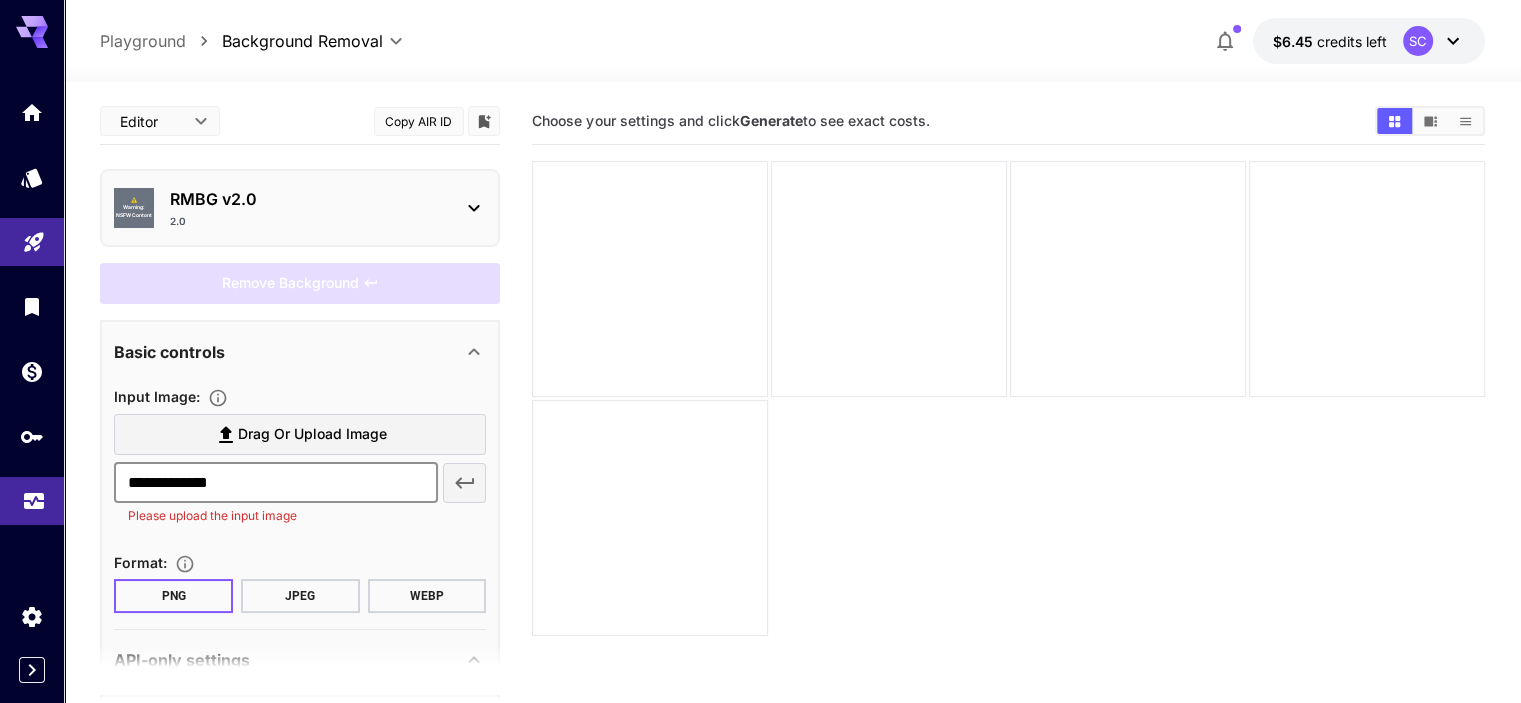 drag, startPoint x: 322, startPoint y: 483, endPoint x: 0, endPoint y: 494, distance: 322.18784 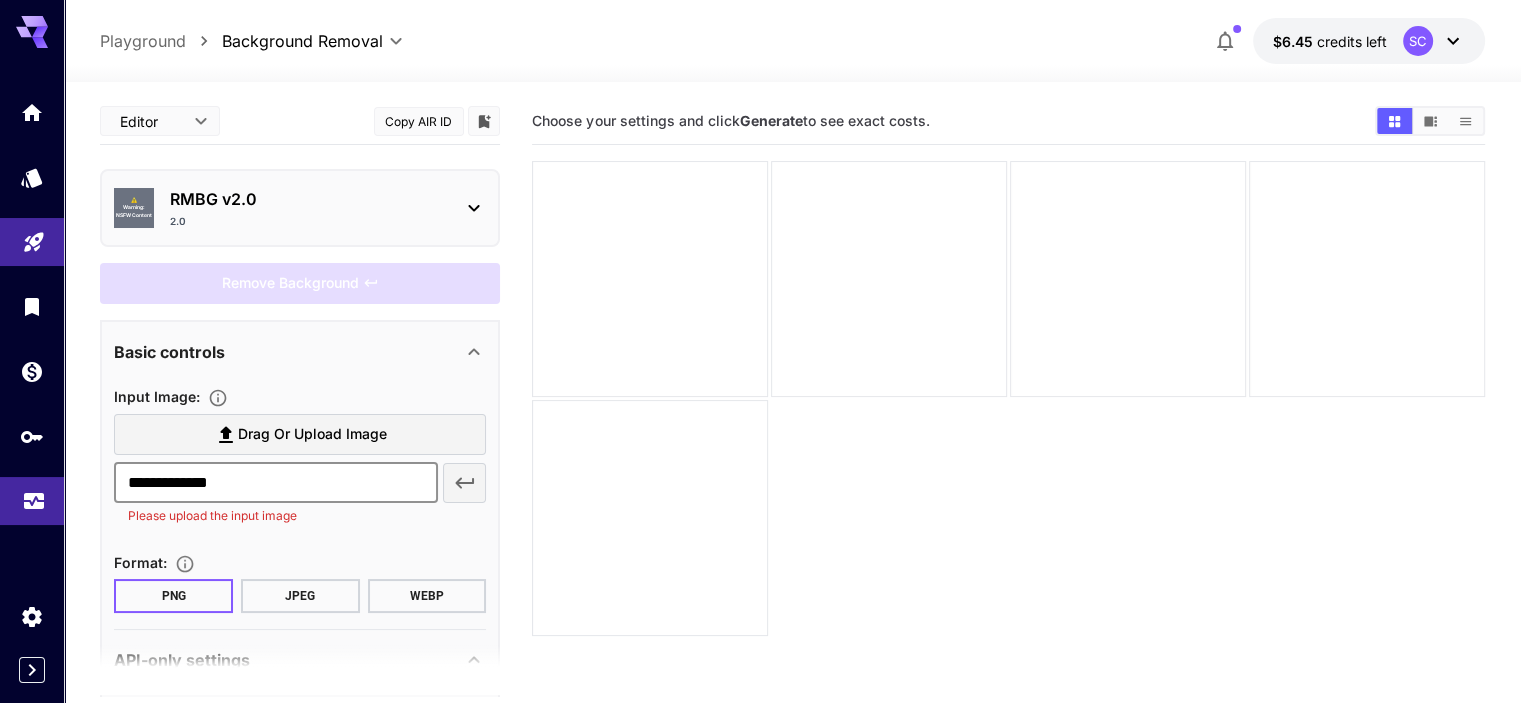 click on "**********" at bounding box center (760, 430) 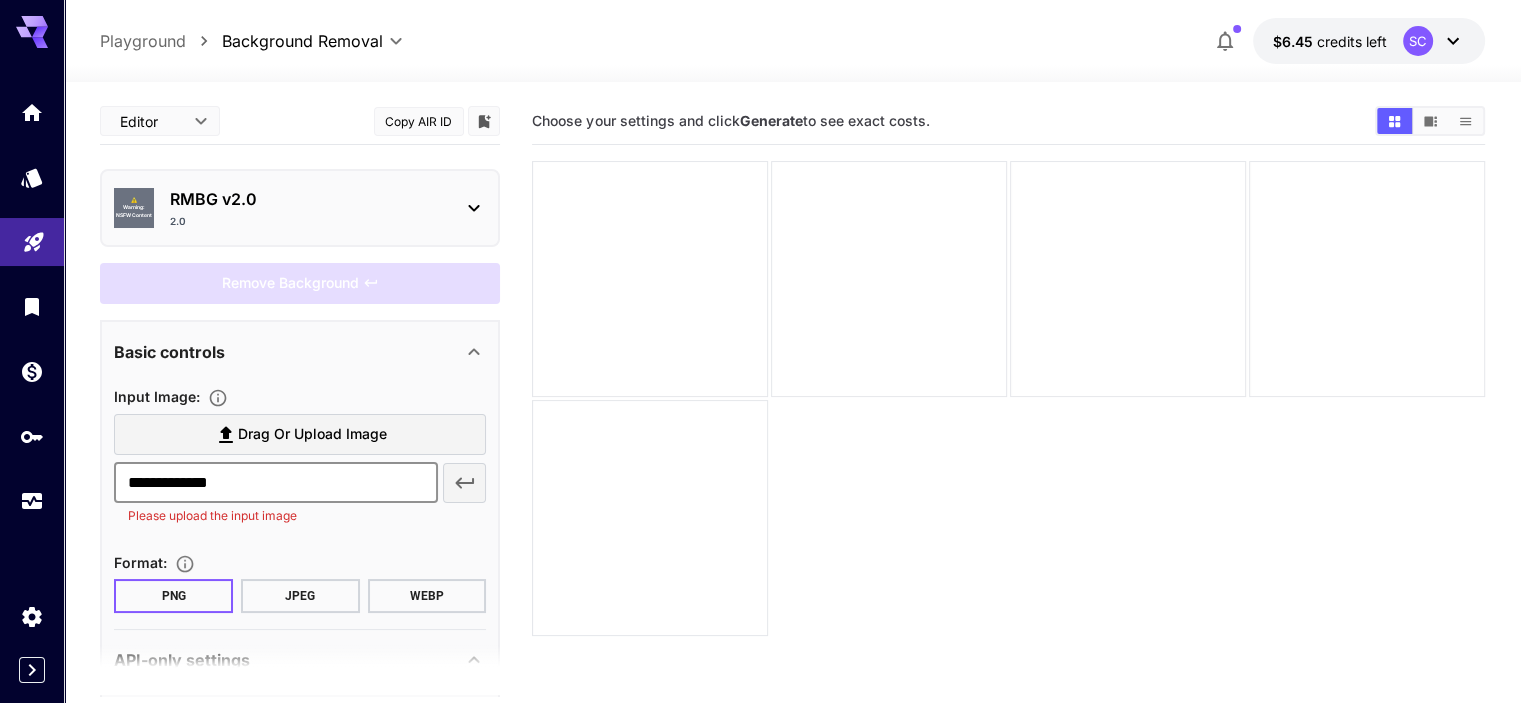 paste on "**********" 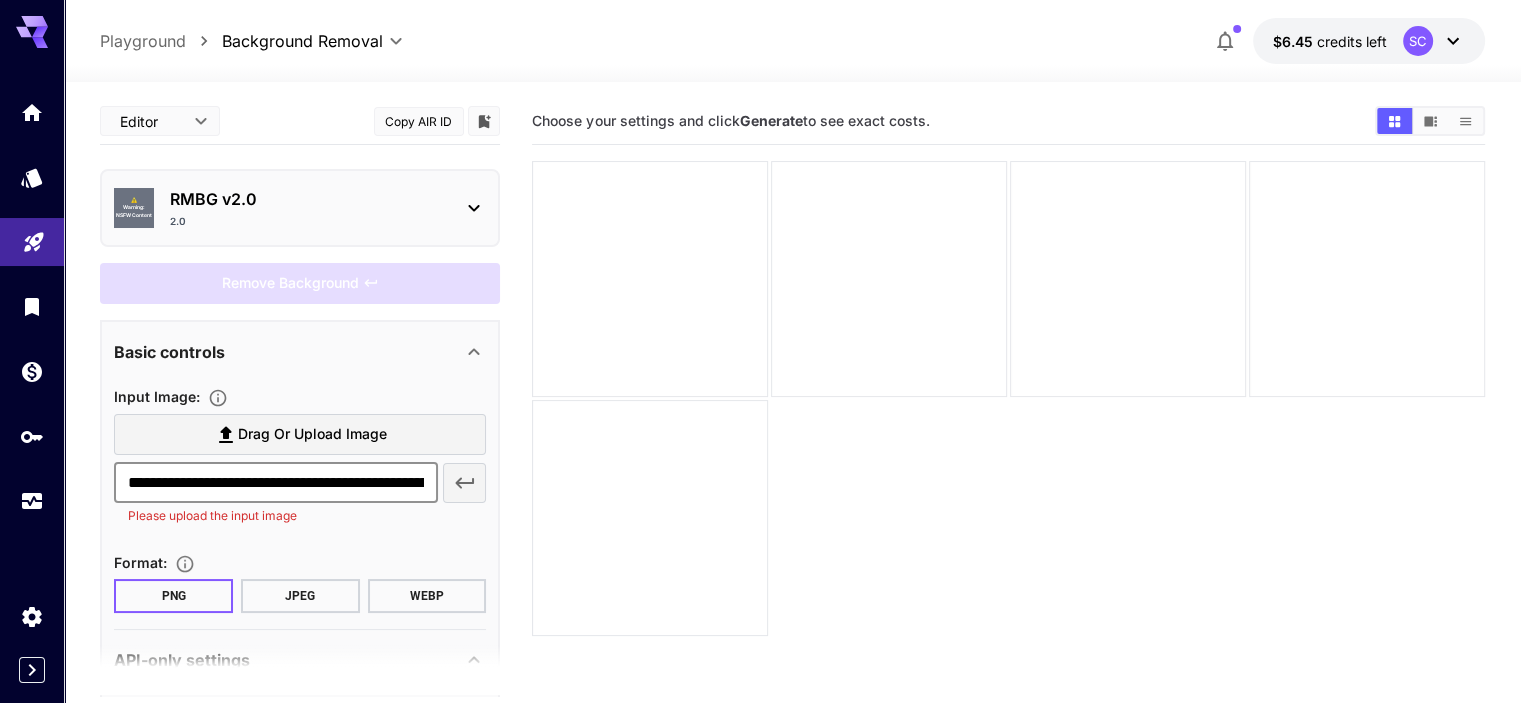 scroll, scrollTop: 0, scrollLeft: 680, axis: horizontal 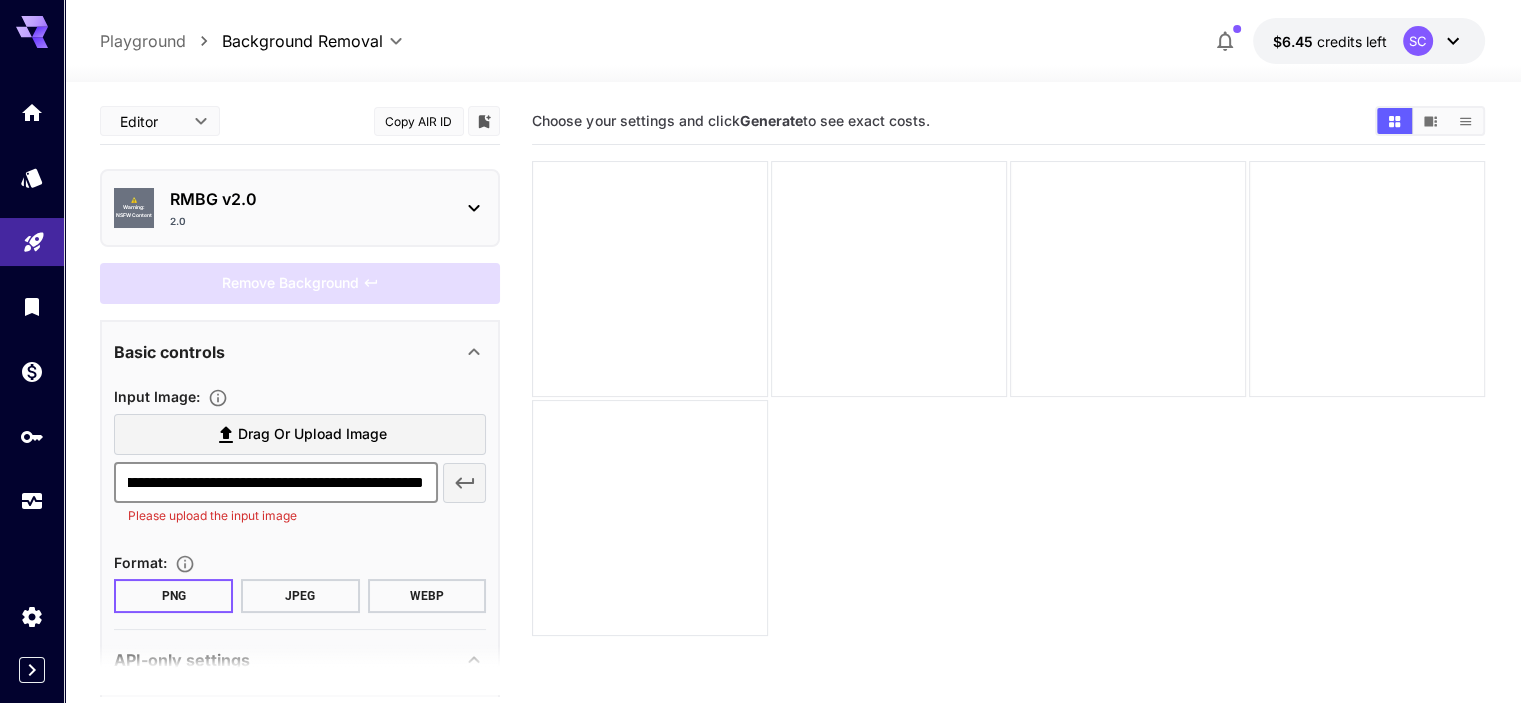 click on "Please upload the input image" at bounding box center [275, 516] 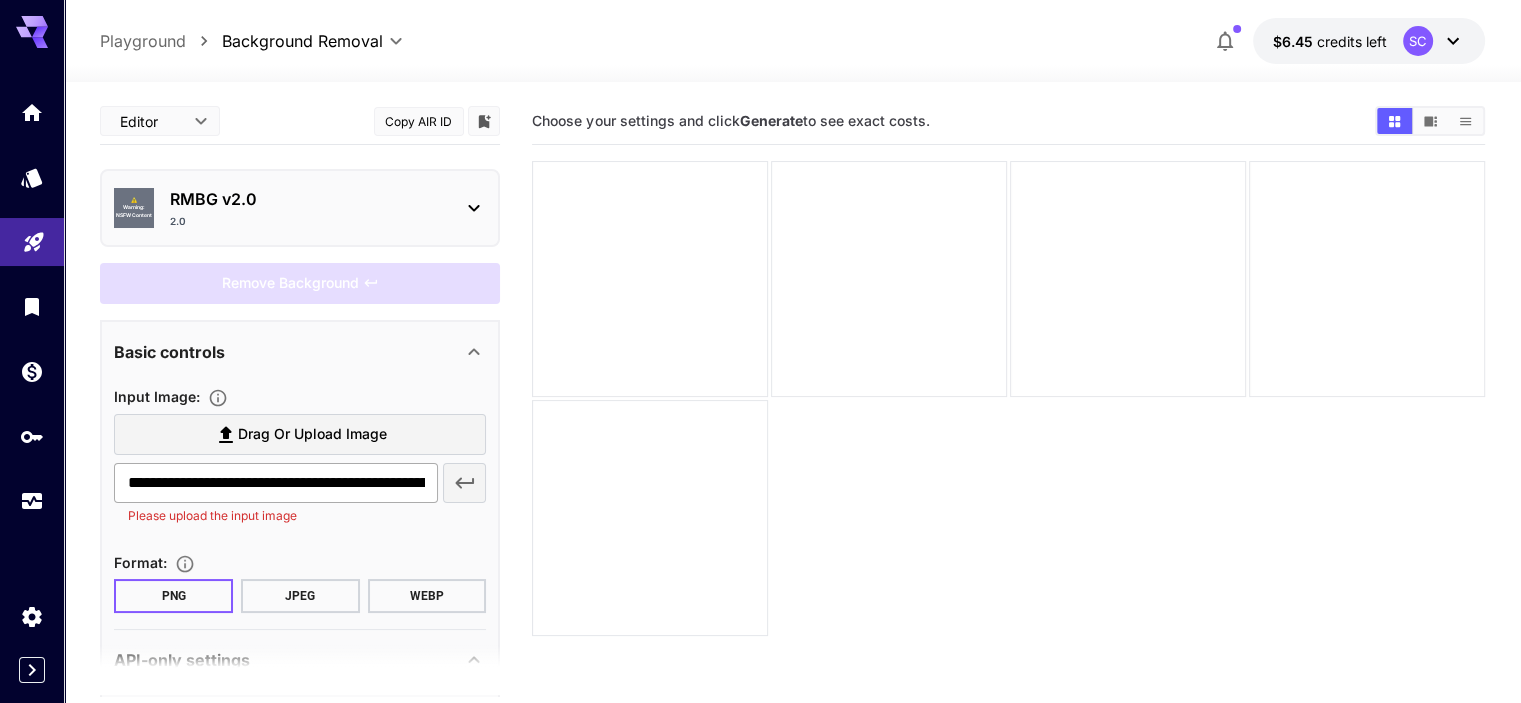 click on "**********" at bounding box center (276, 483) 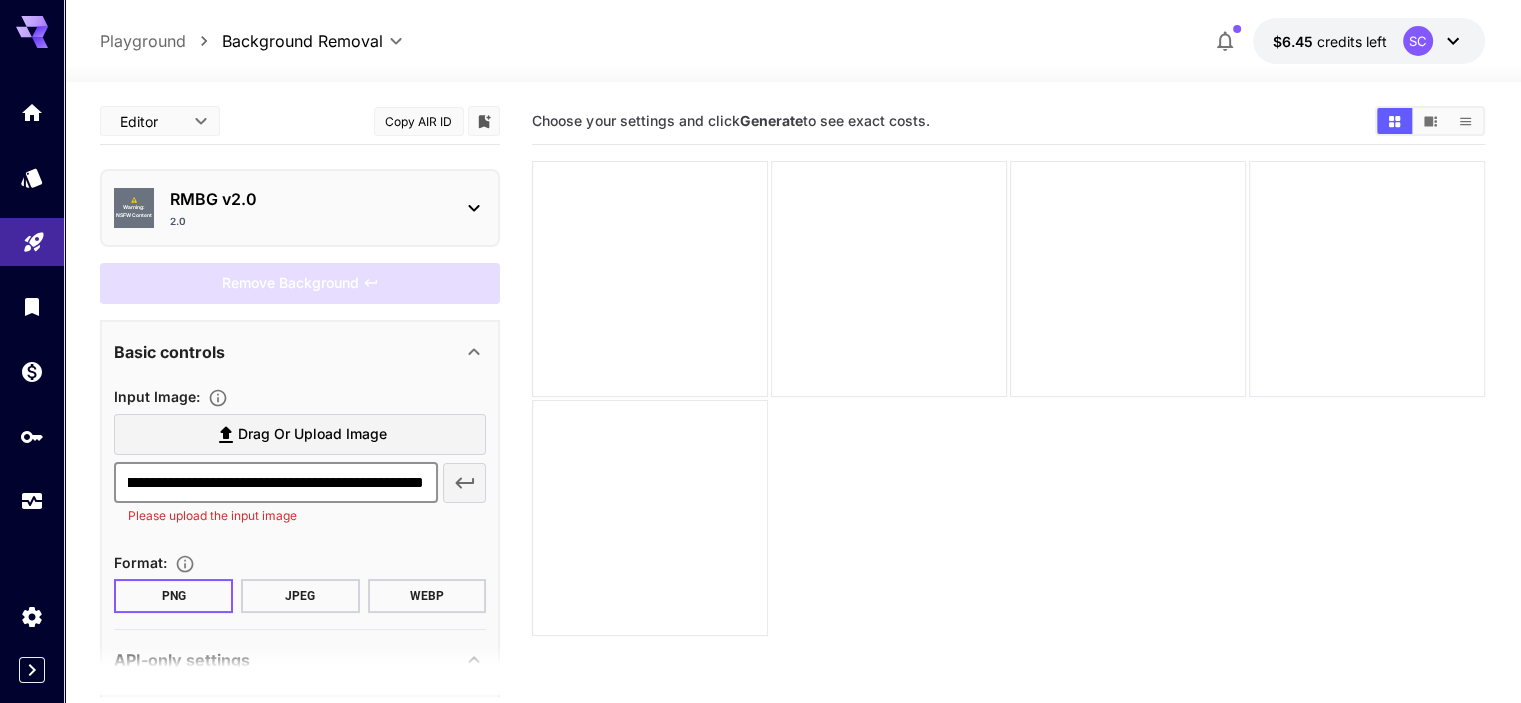 scroll, scrollTop: 0, scrollLeft: 680, axis: horizontal 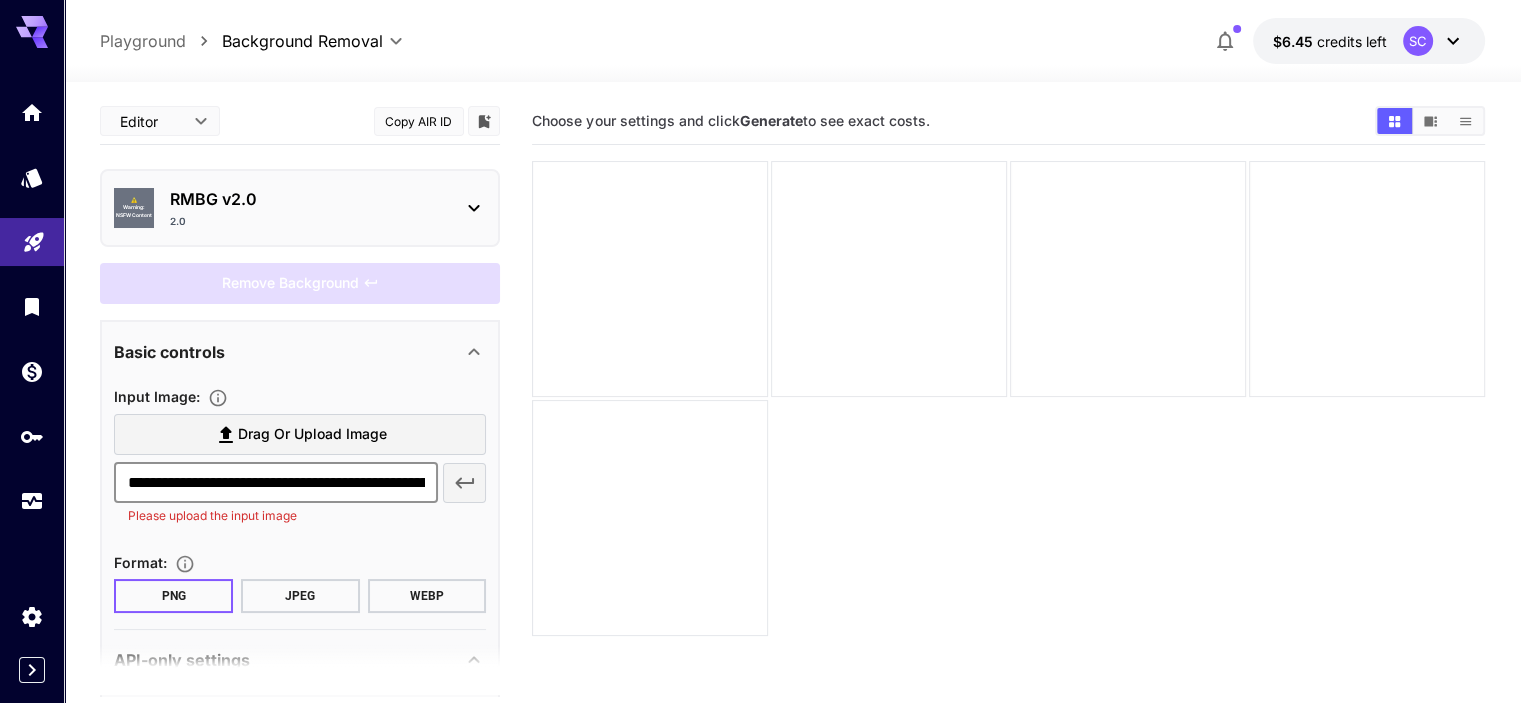 click on "**********" at bounding box center [276, 483] 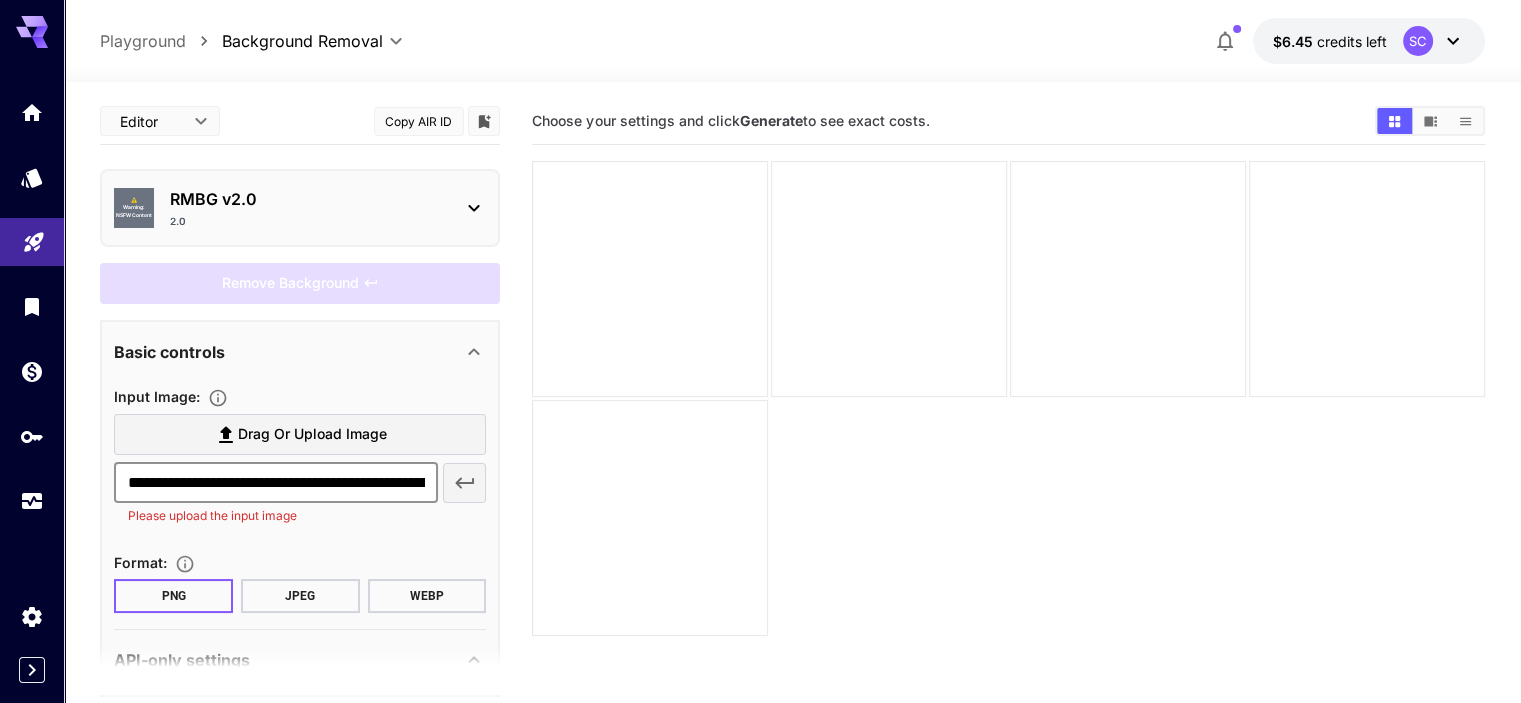 paste 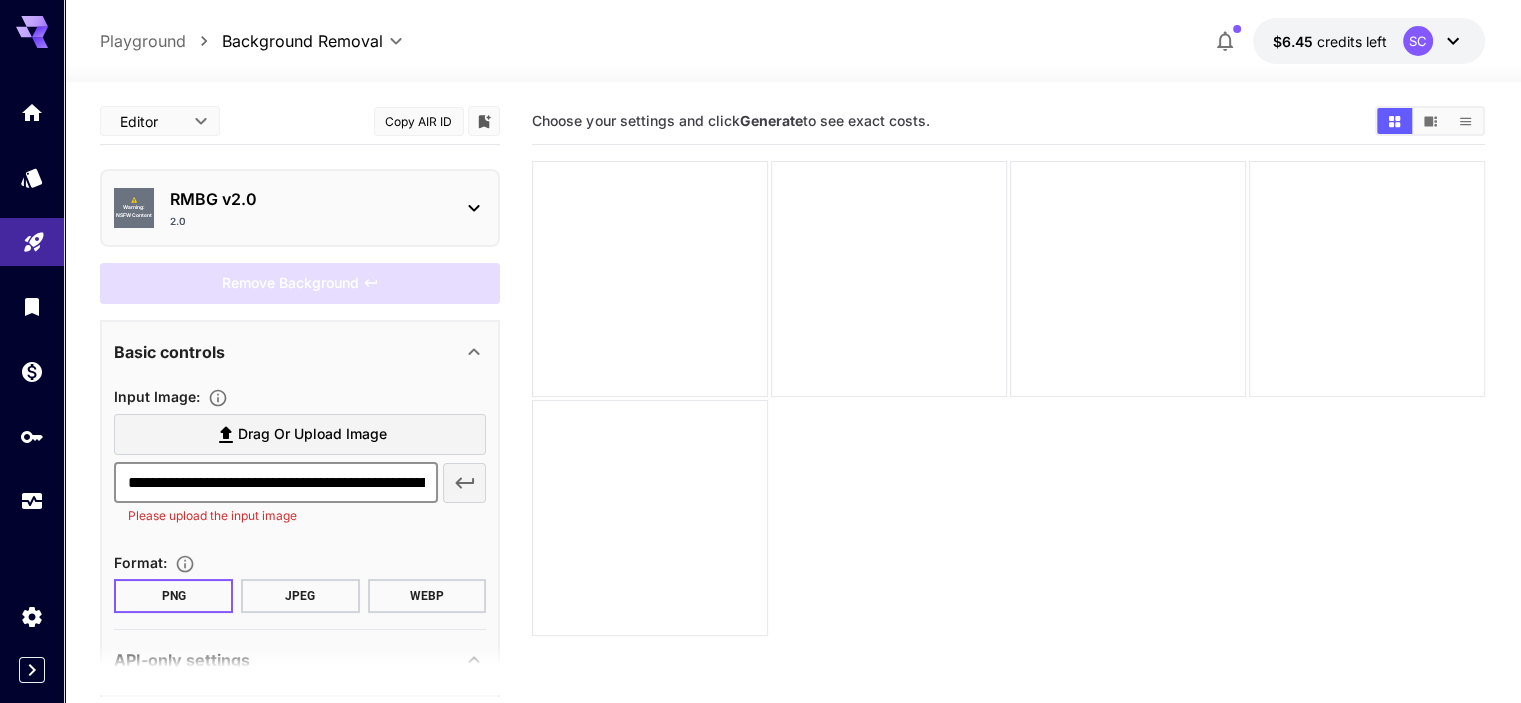 type on "**********" 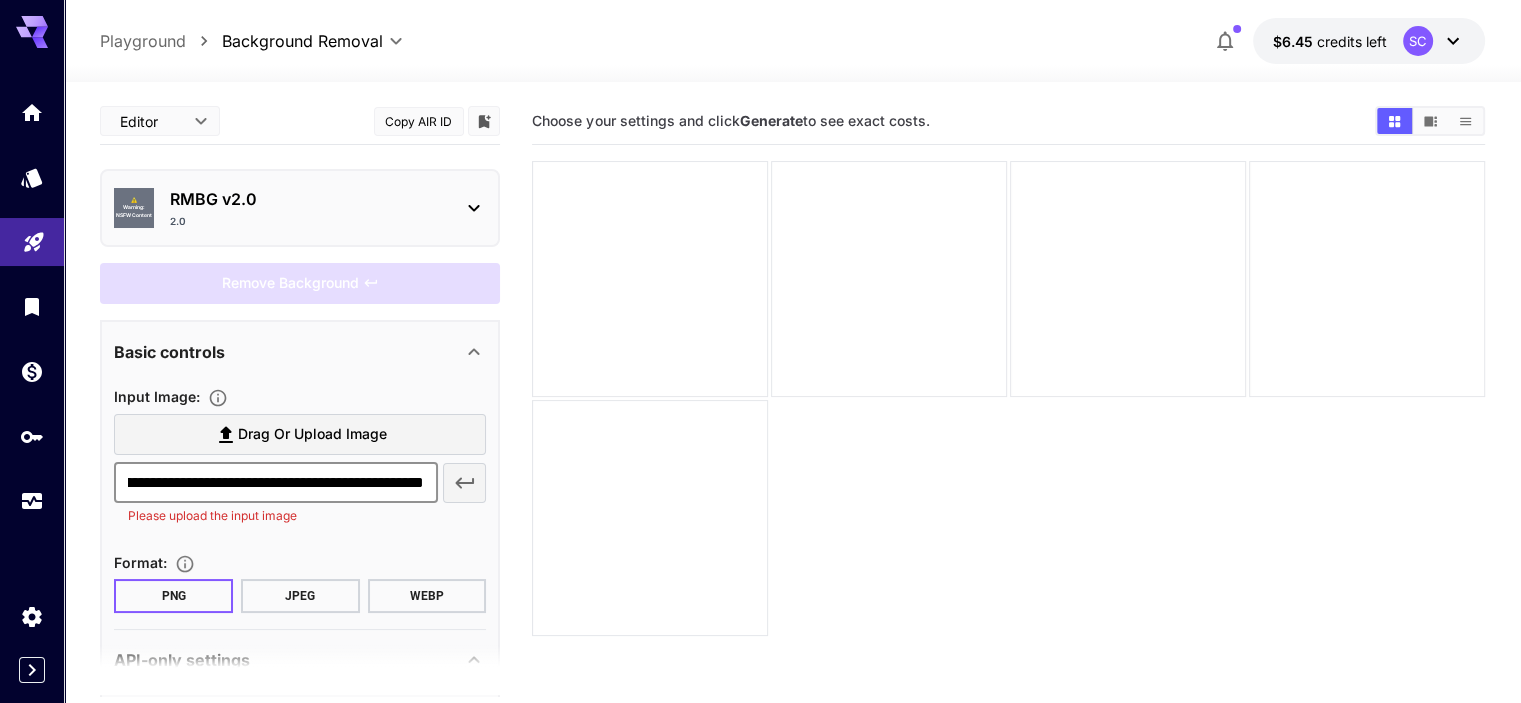 click 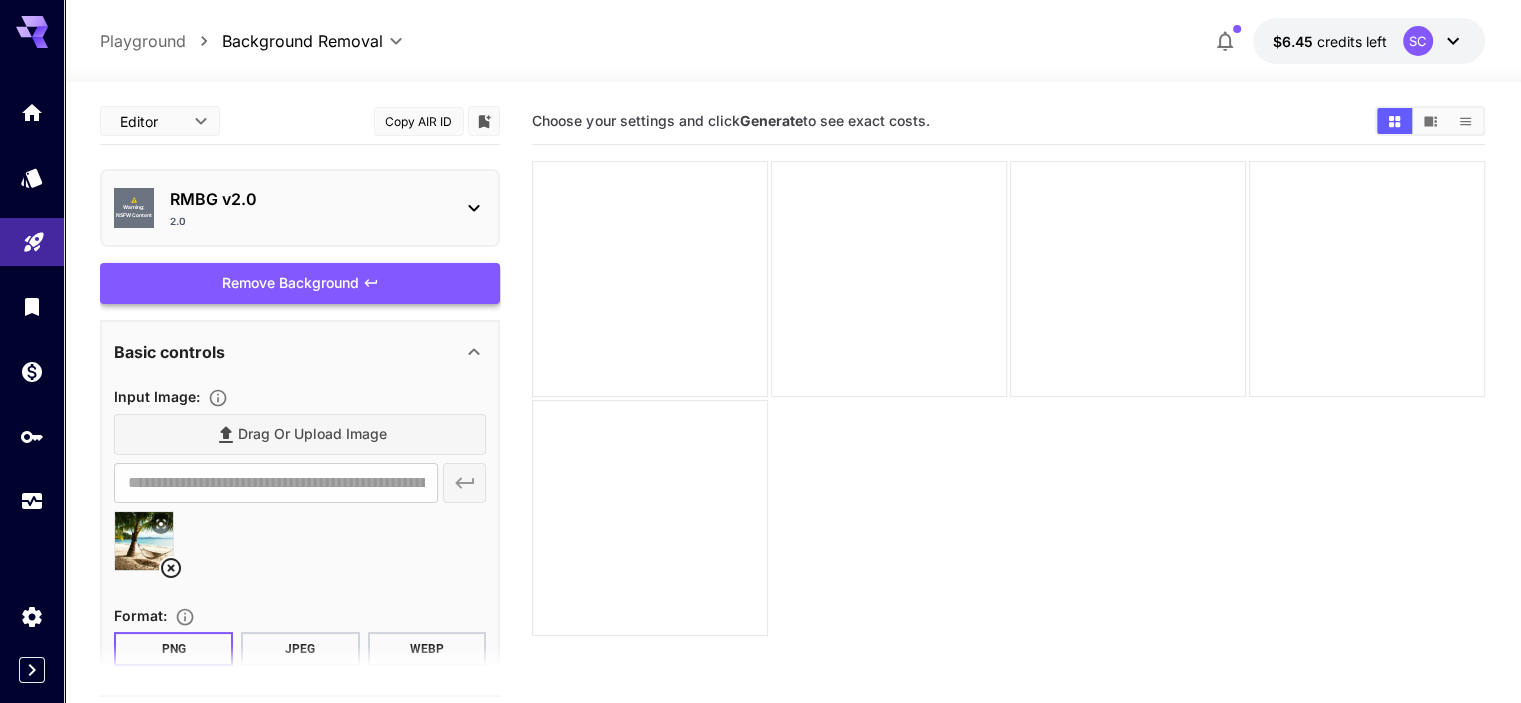 click on "Remove Background" at bounding box center [300, 283] 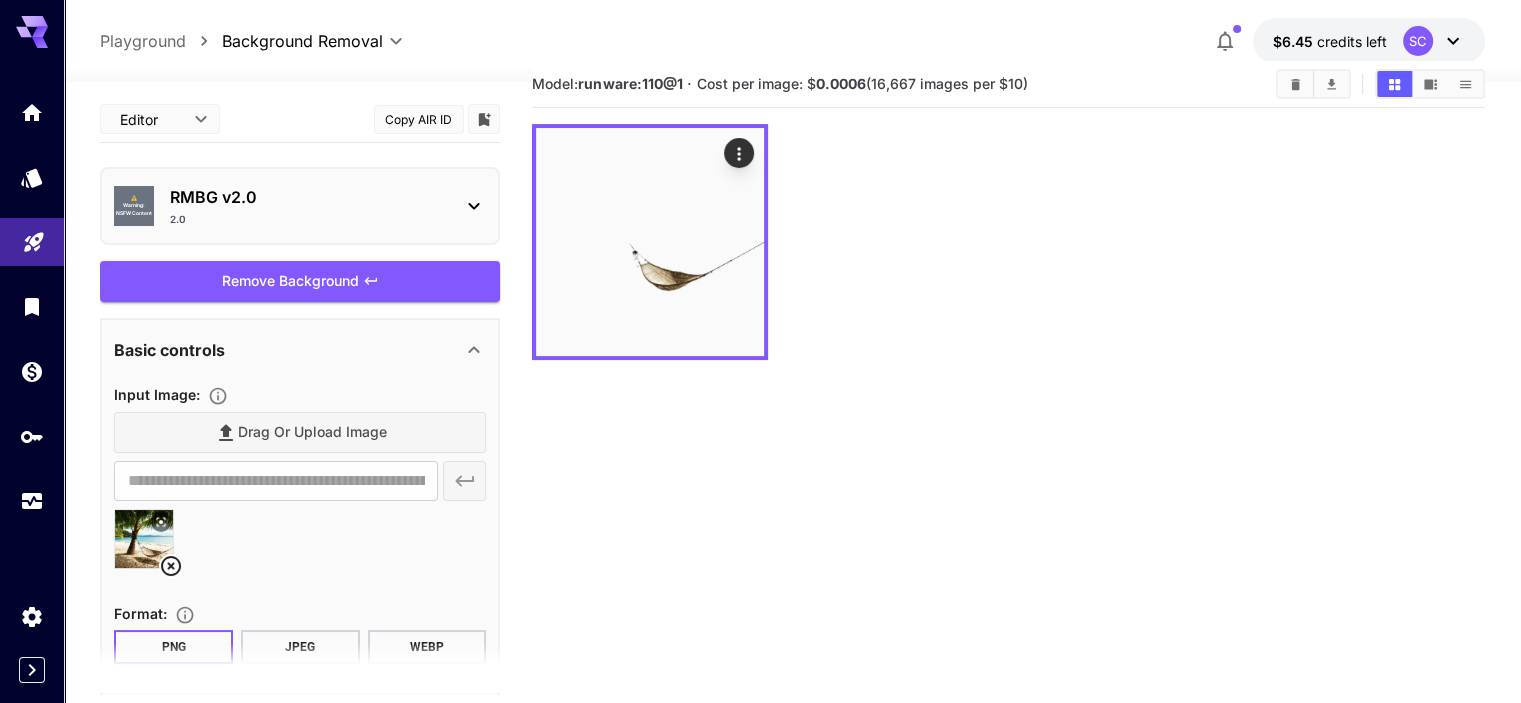 scroll, scrollTop: 0, scrollLeft: 0, axis: both 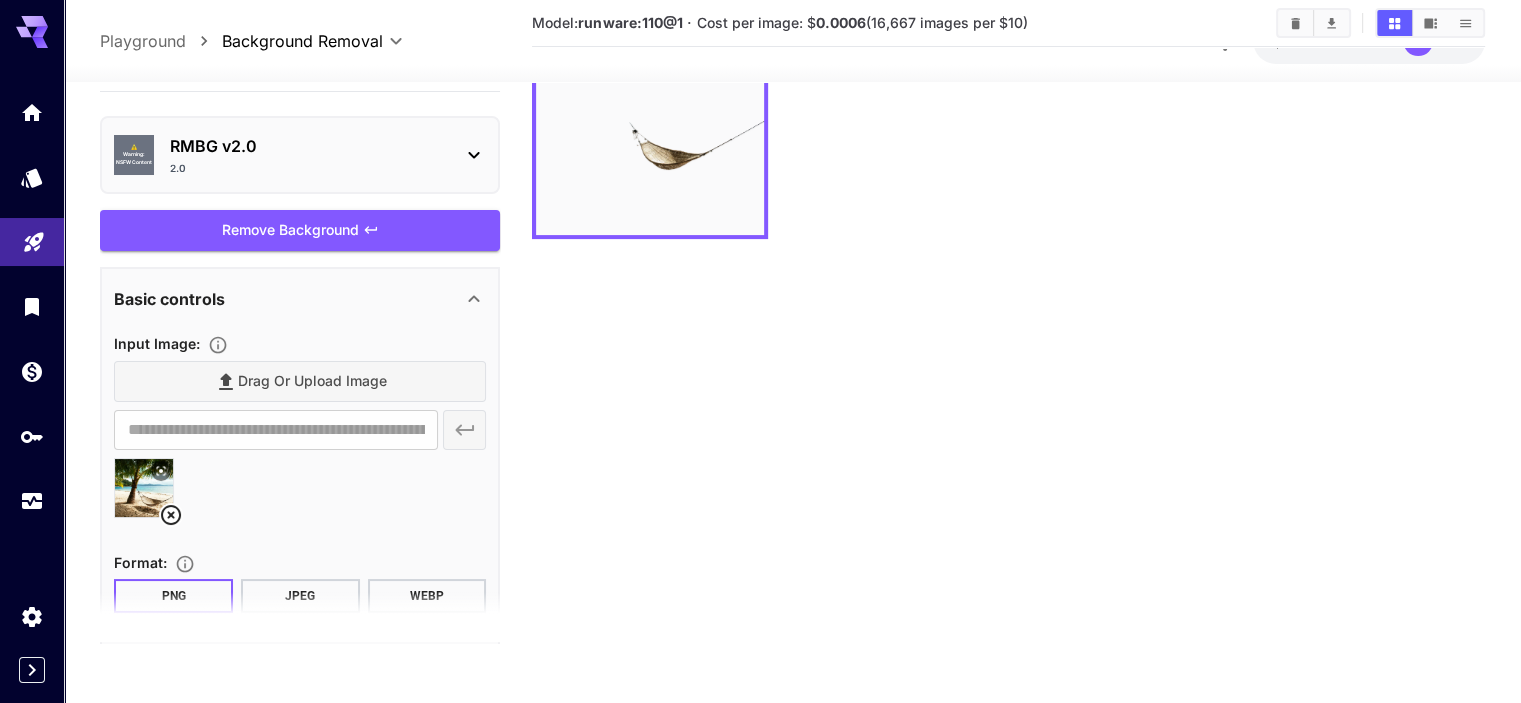 click at bounding box center [300, 496] 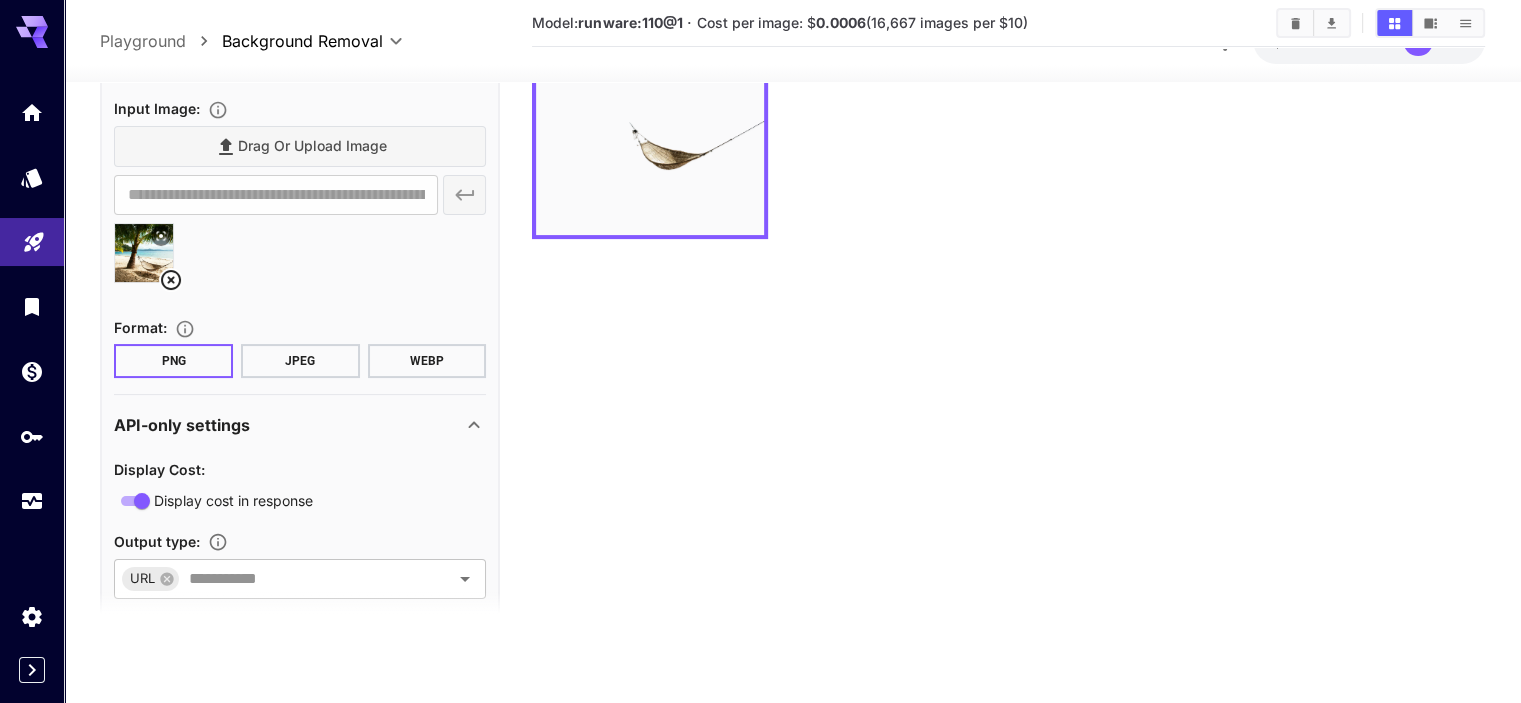 scroll, scrollTop: 278, scrollLeft: 0, axis: vertical 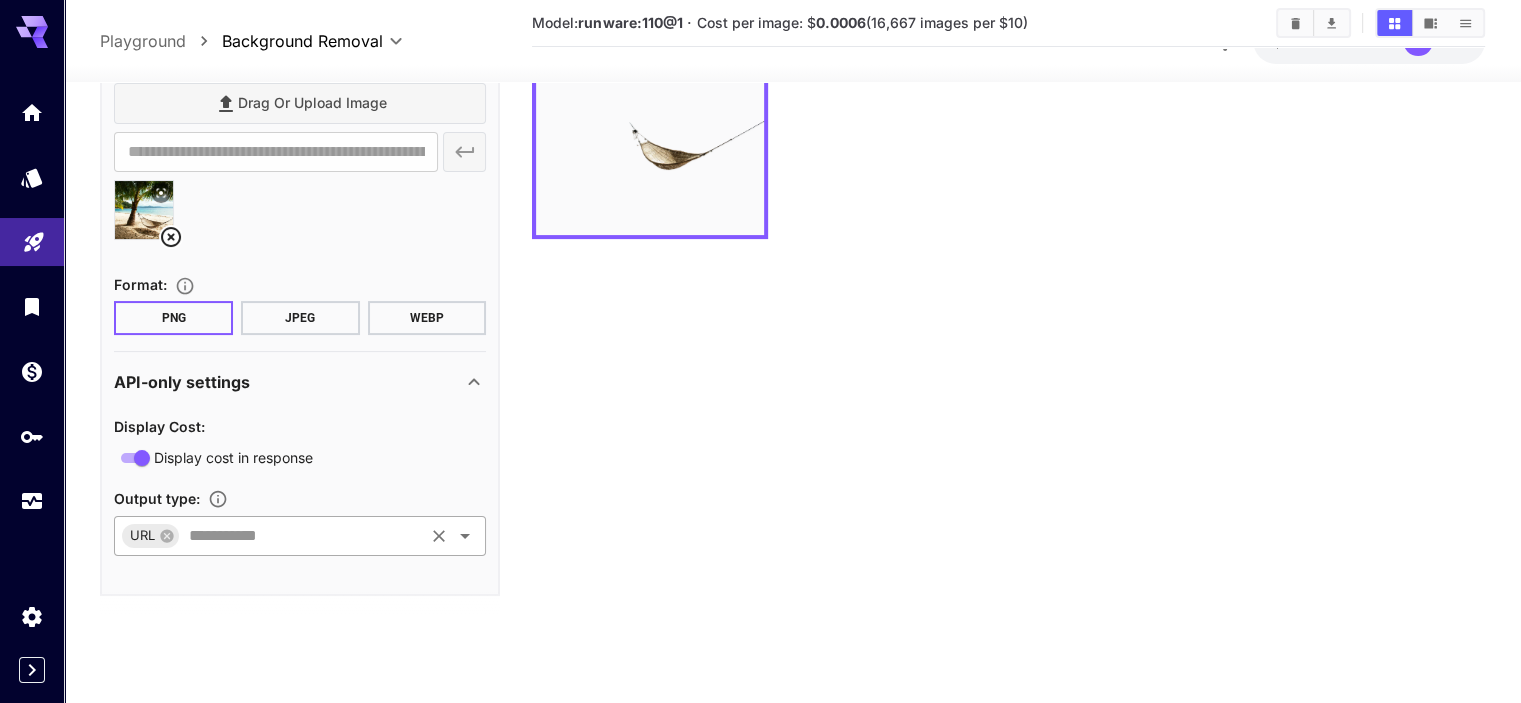 click 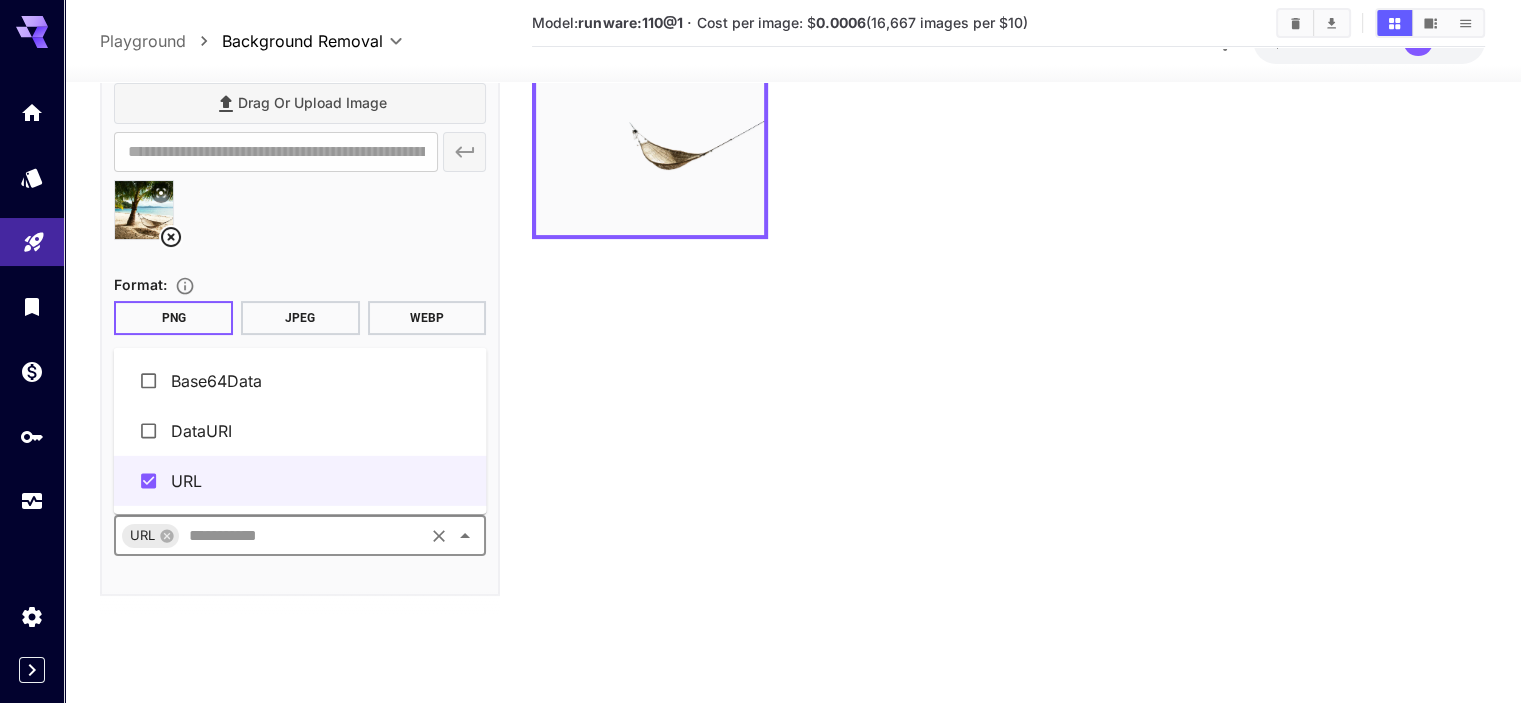 click 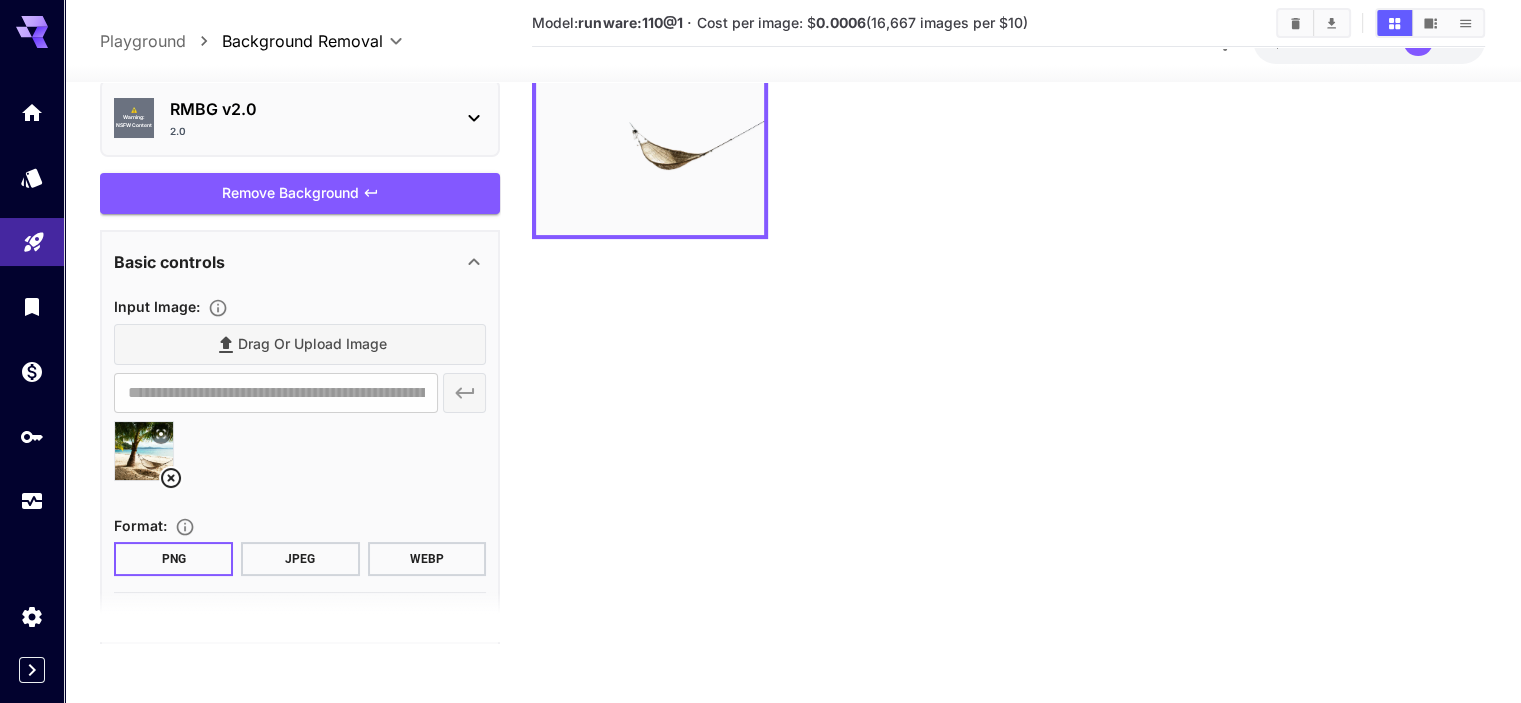 scroll, scrollTop: 0, scrollLeft: 0, axis: both 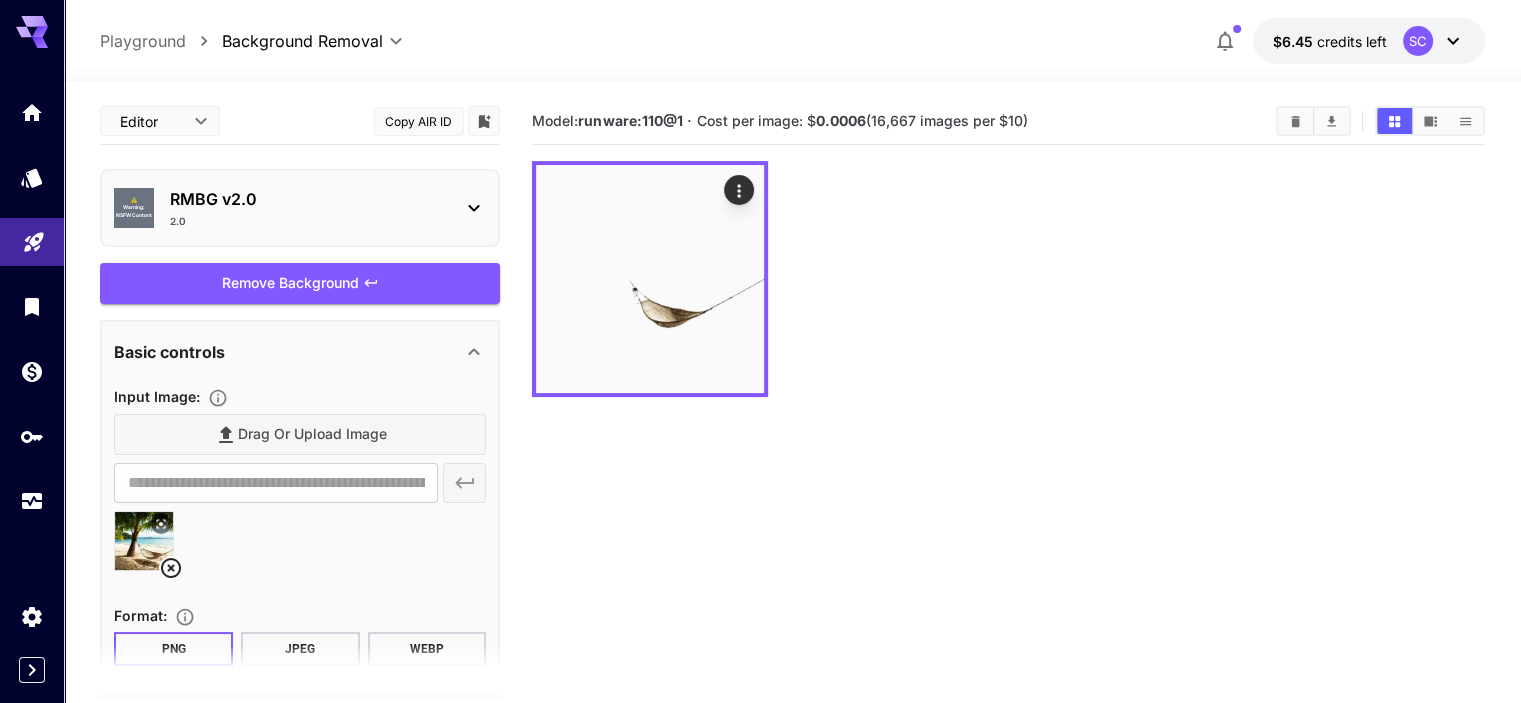 click 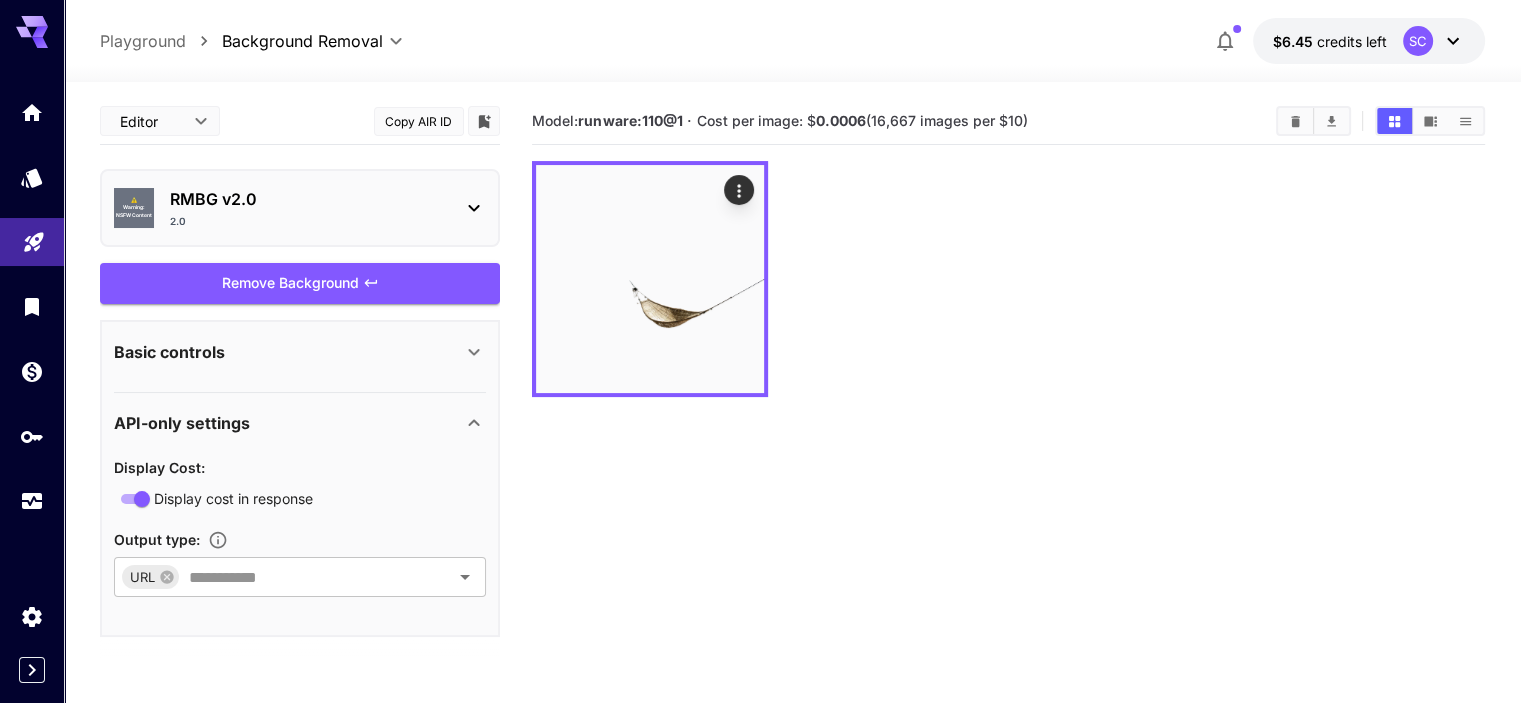 click 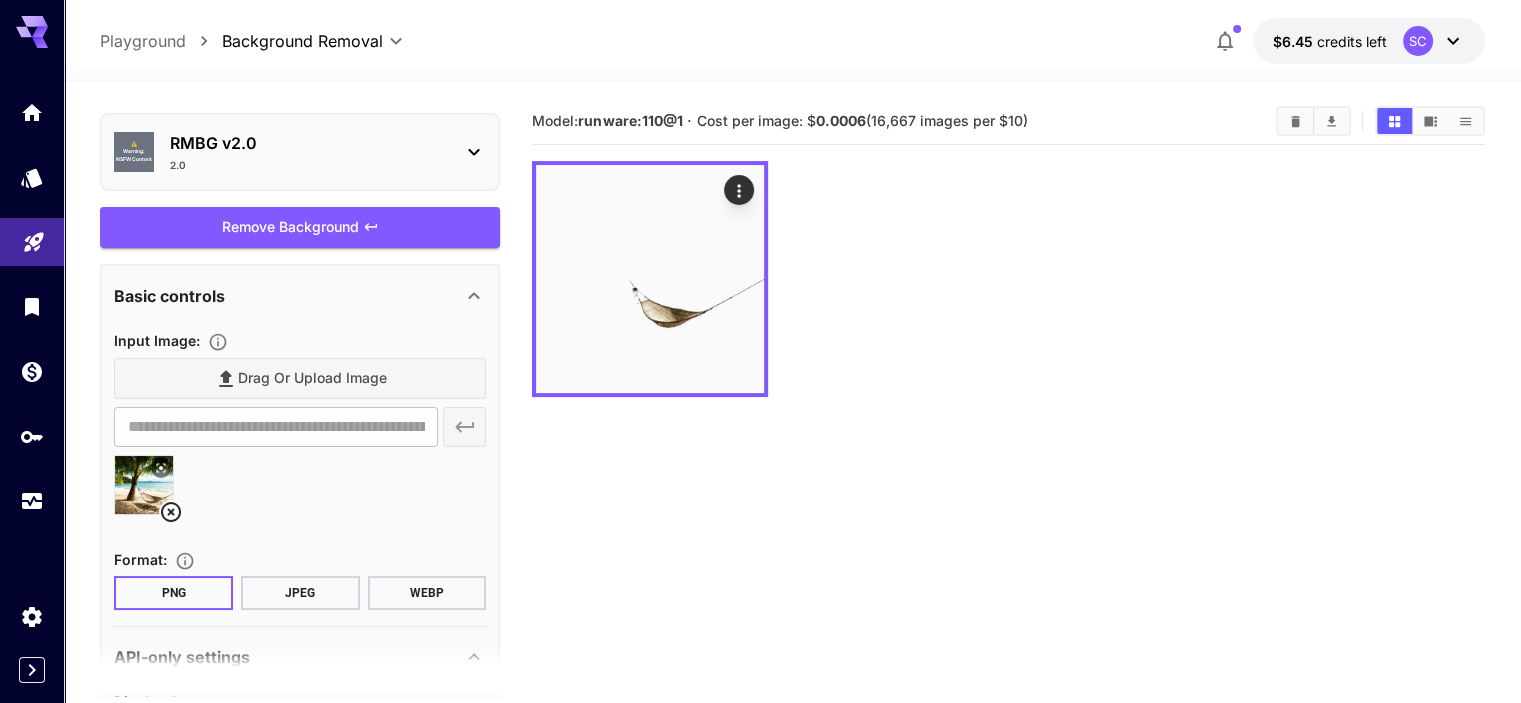 scroll, scrollTop: 278, scrollLeft: 0, axis: vertical 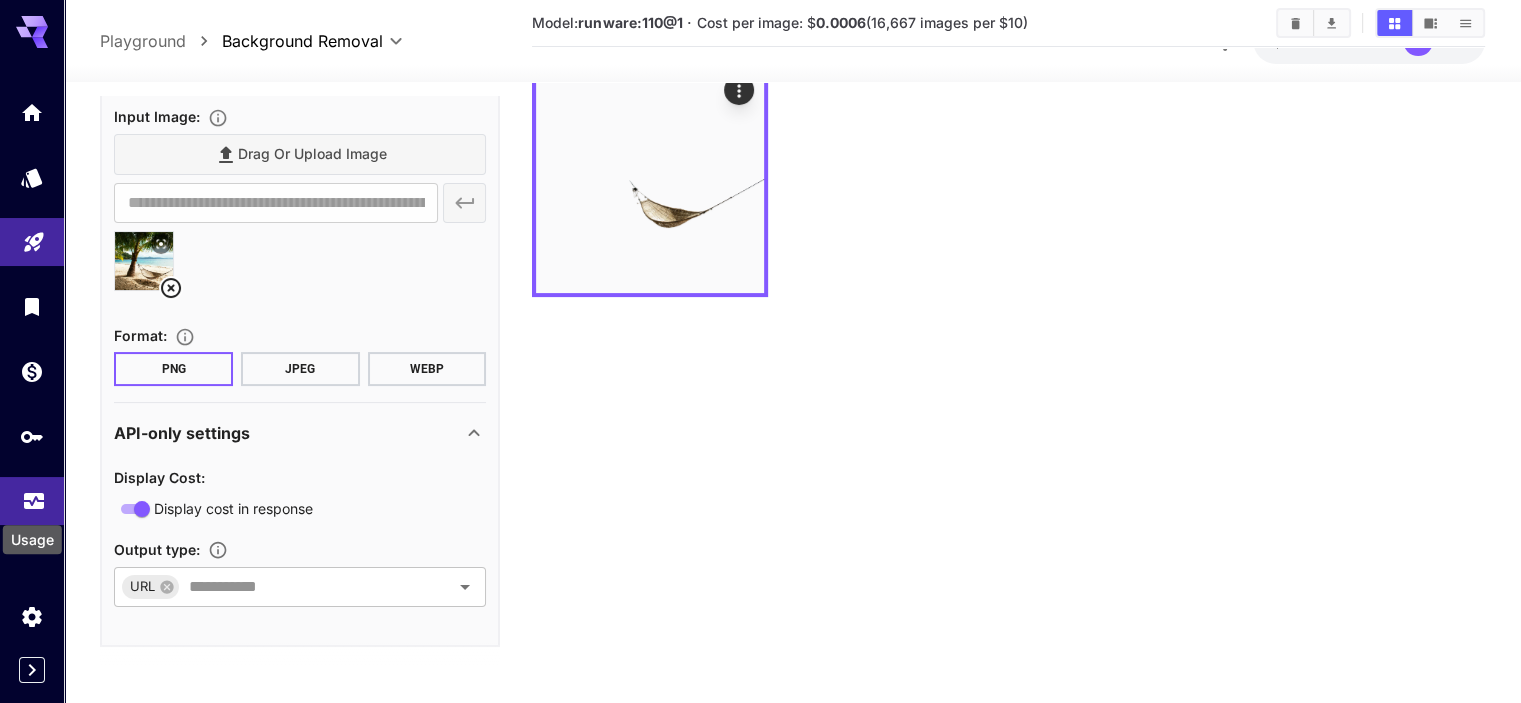click 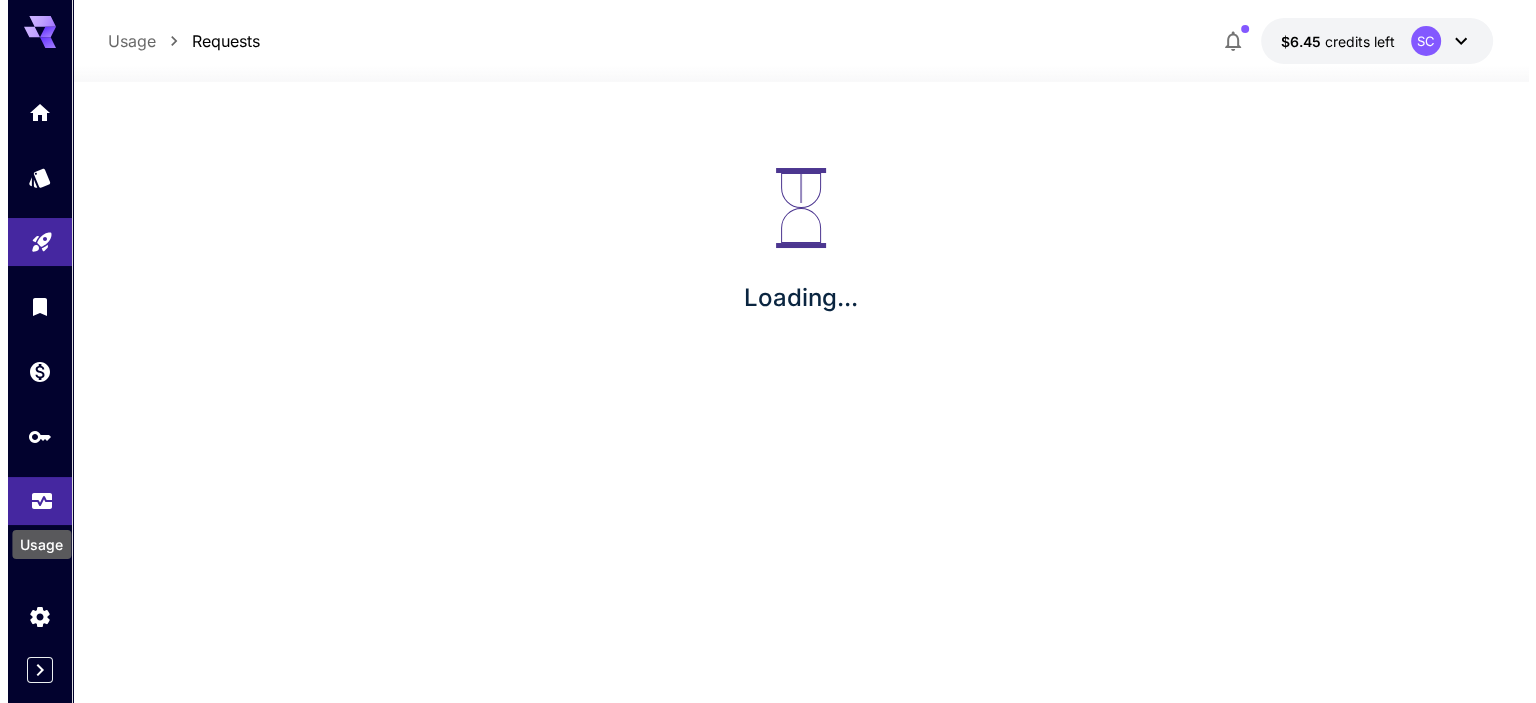 scroll, scrollTop: 0, scrollLeft: 0, axis: both 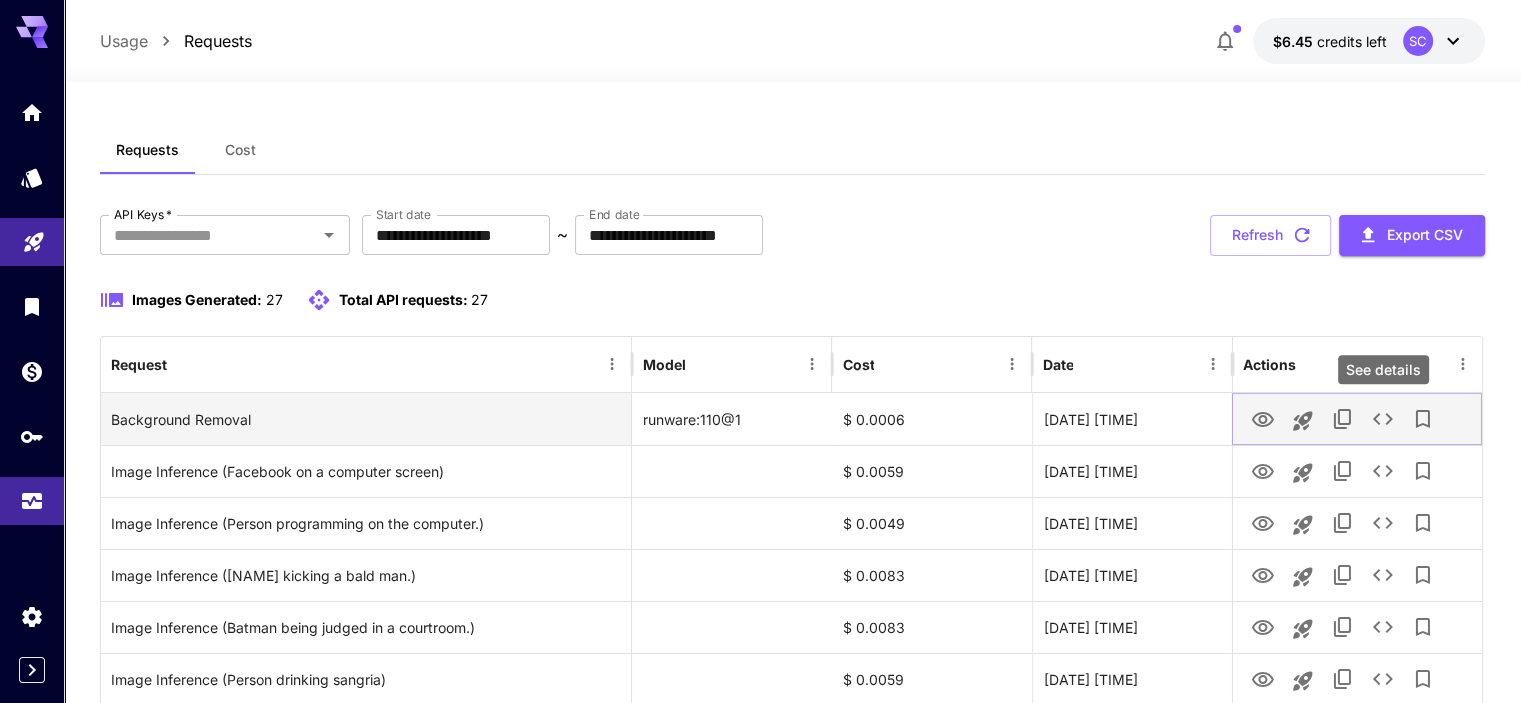 click 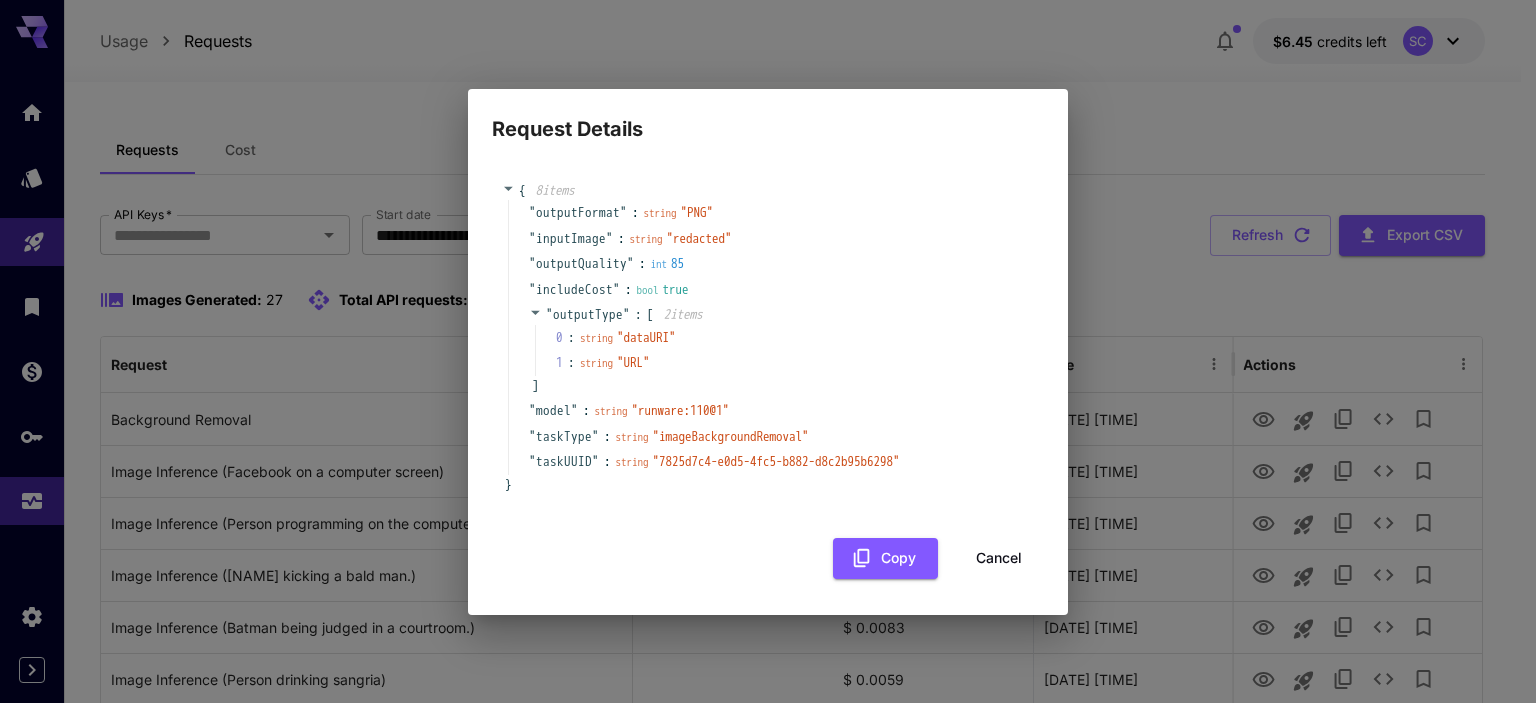 click 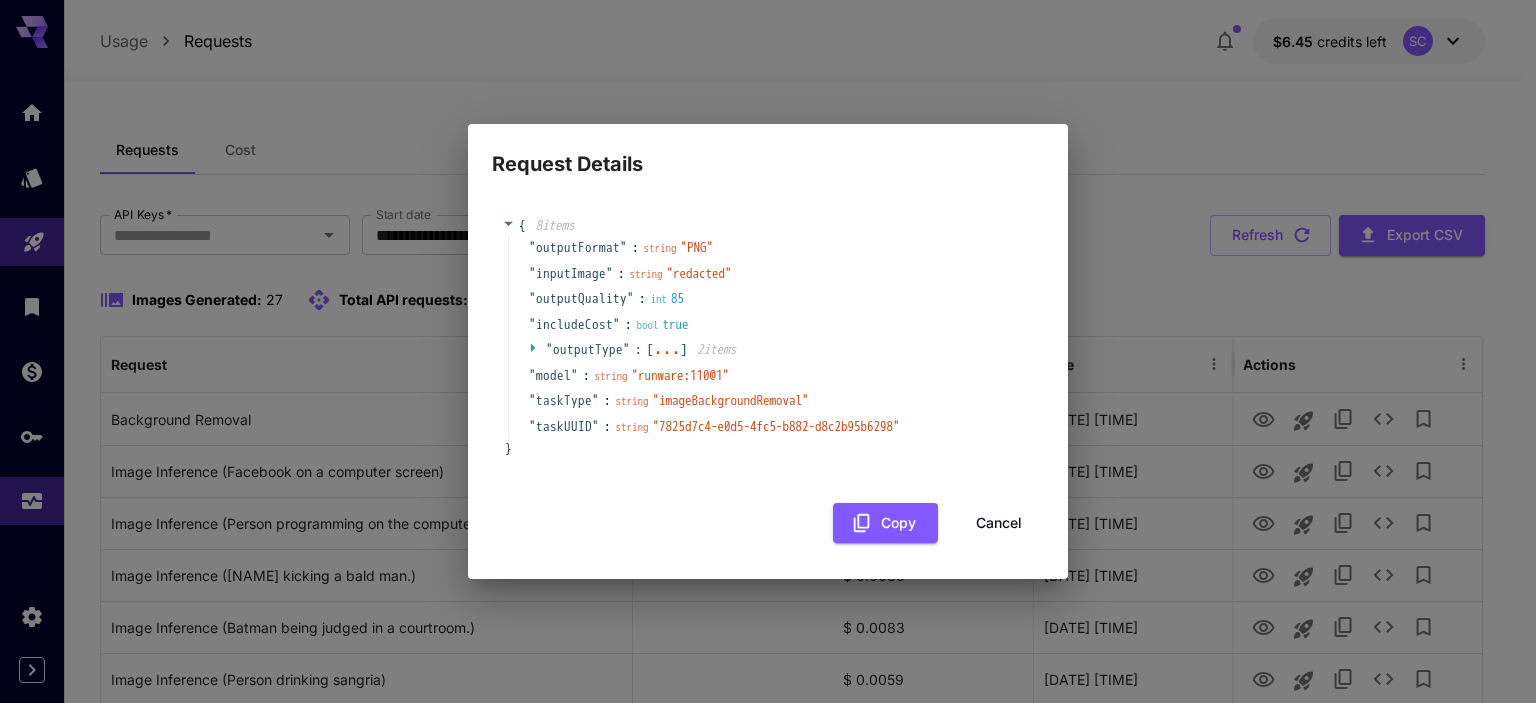 click 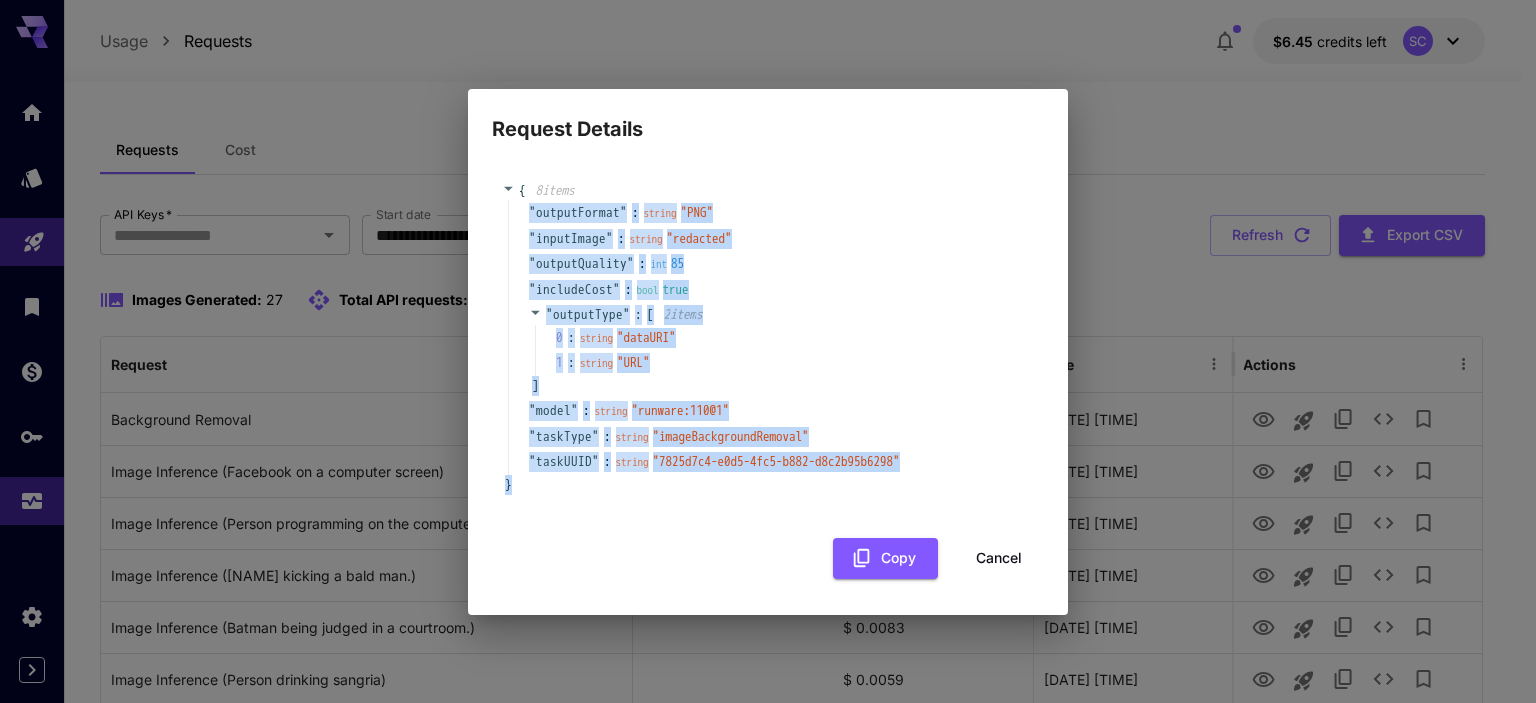 drag, startPoint x: 543, startPoint y: 501, endPoint x: 447, endPoint y: 203, distance: 313.08145 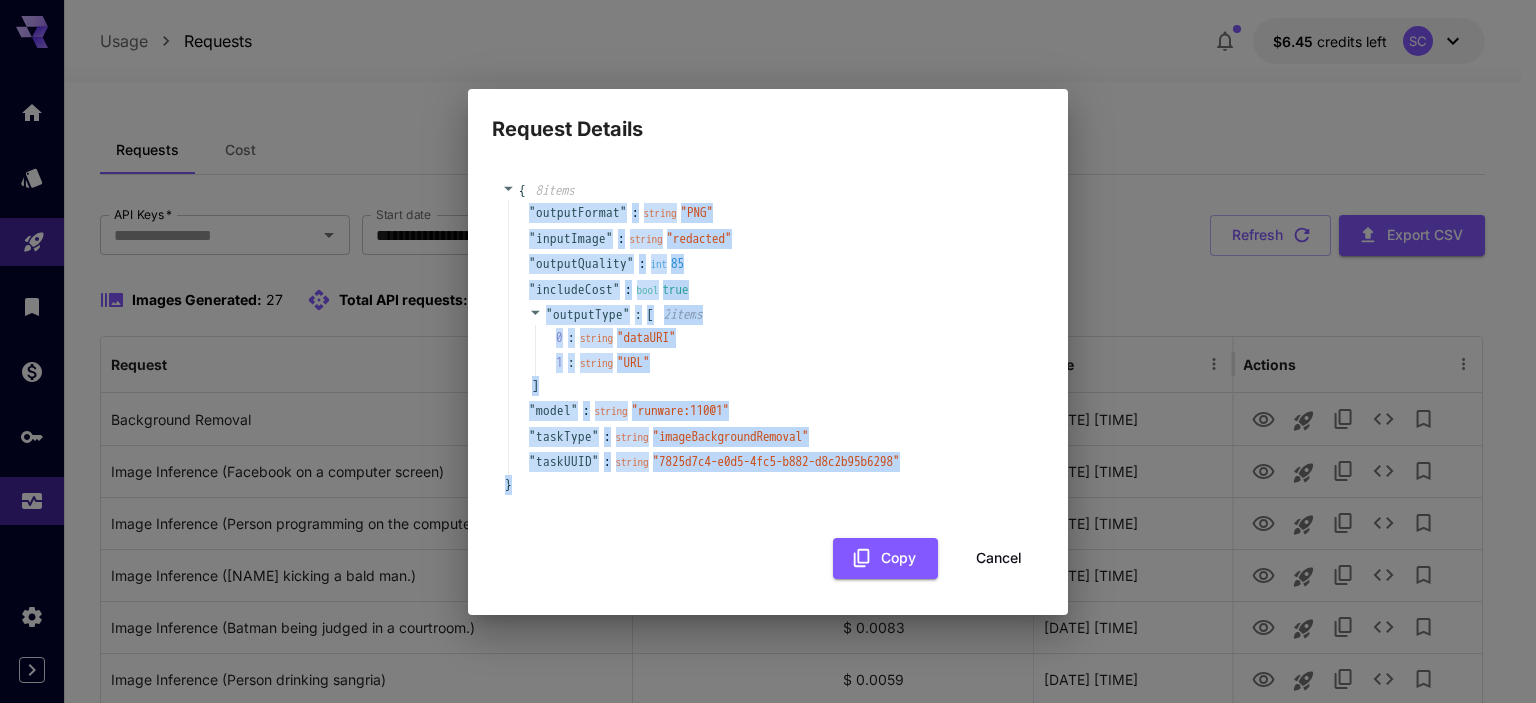 click on "Request Details { 8  item s " outputFormat " : string " PNG " " inputImage " : string " redacted " " outputQuality " : int 85 " includeCost " : bool true " outputType " : [ 2  item s 0 : string " dataURI " 1 : string " URL " ] " model " : string " runware:110@1 " " taskType " : string " imageBackgroundRemoval " " taskUUID " : string " 7825d7c4-e0d5-4fc5-b882-d8c2b95b6298 " } Copy Cancel" at bounding box center (768, 351) 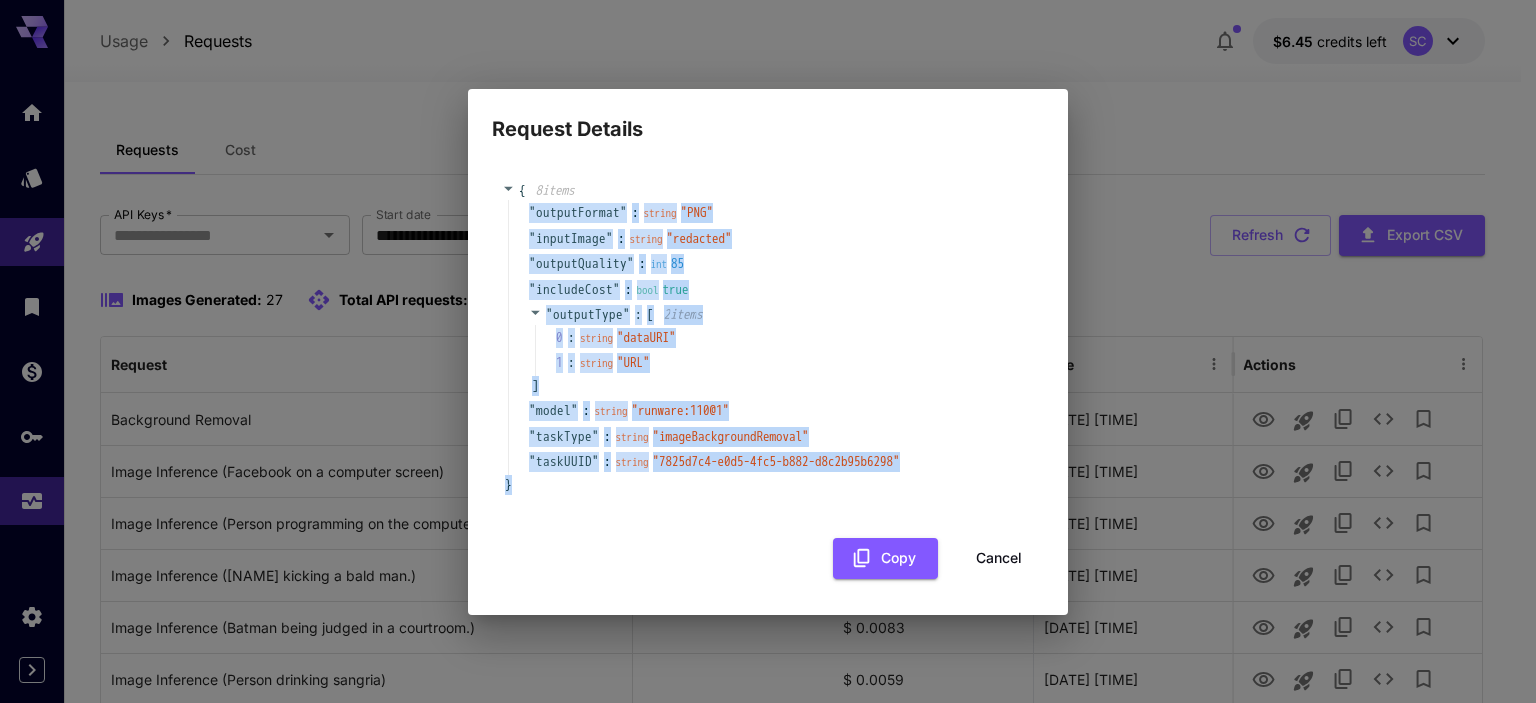 copy on "" outputFormat " : string " PNG " " inputImage " : string " redacted " " outputQuality " : int 85 " includeCost " : bool true " outputType " : [ 2  item s 0 : string " dataURI " 1 : string " URL " ] " model " : string " runware:110@1 " " taskType " : string " imageBackgroundRemoval " " taskUUID " : string " 7825d7c4-e0d5-4fc5-b882-d8c2b95b6298 " }" 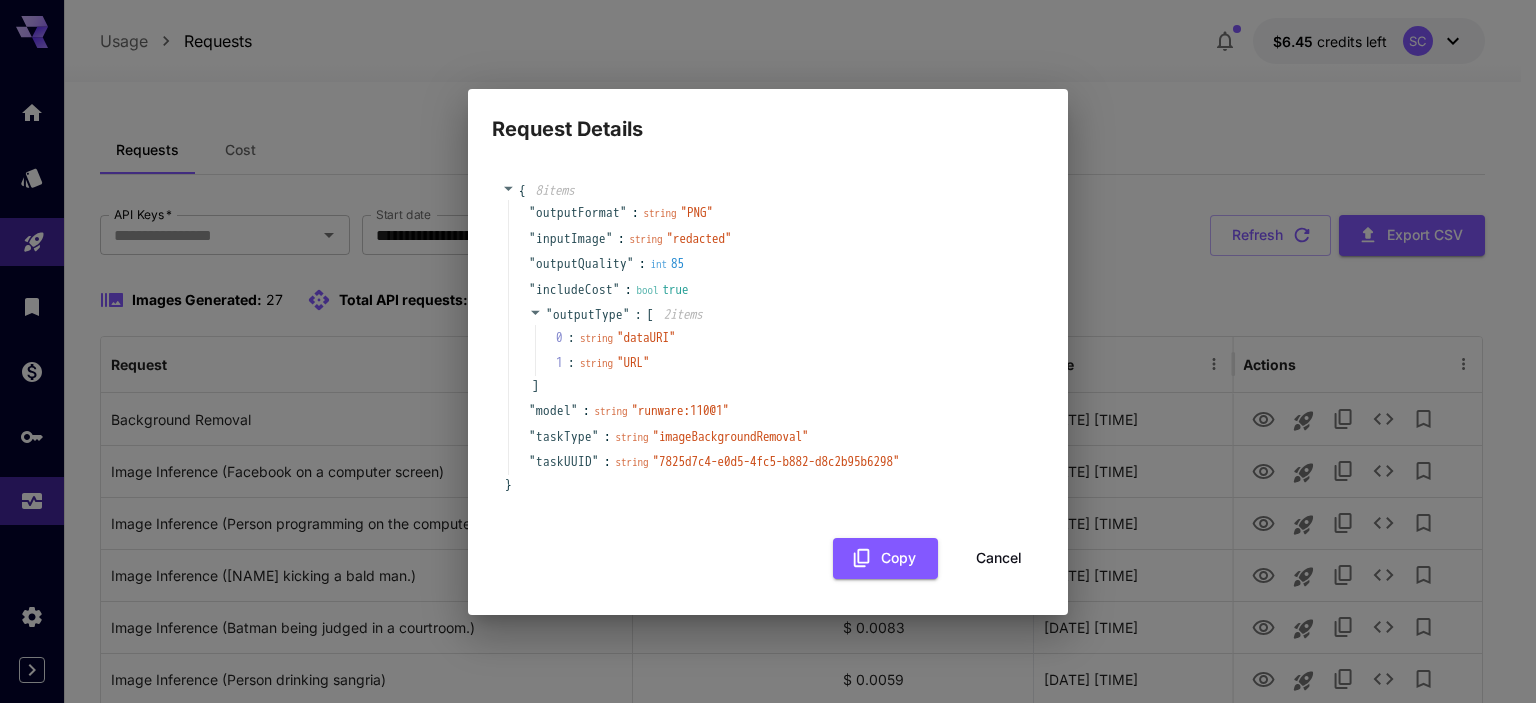 click on "{ 8  item s " outputFormat " : string " PNG " " inputImage " : string " redacted " " outputQuality " : int 85 " includeCost " : bool true " outputType " : [ 2  item s 0 : string " dataURI " 1 : string " URL " ] " model " : string " runware:110@1 " " taskType " : string " imageBackgroundRemoval " " taskUUID " : string " 7825d7c4-e0d5-4fc5-b882-d8c2b95b6298 " } Copy Cancel" at bounding box center (768, 370) 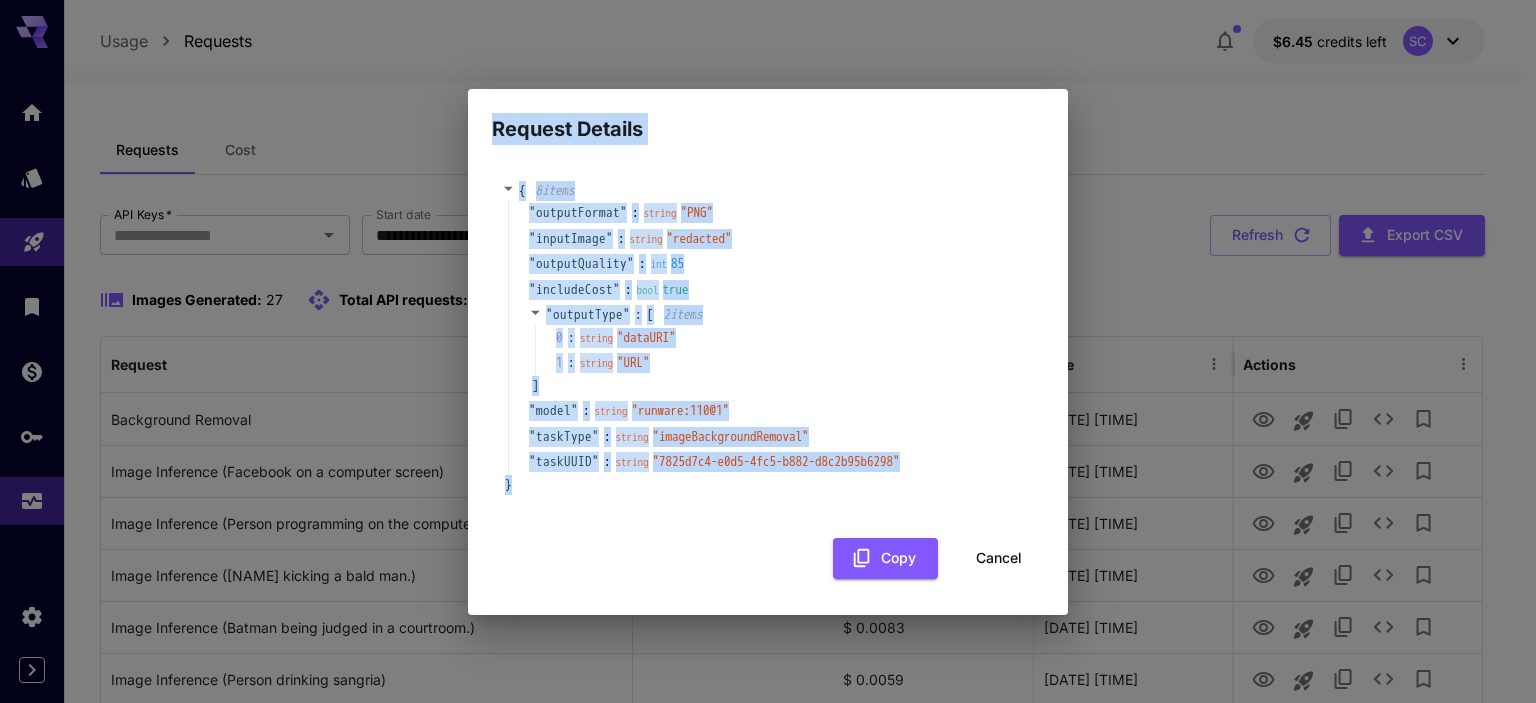 drag, startPoint x: 488, startPoint y: 120, endPoint x: 624, endPoint y: 488, distance: 392.3264 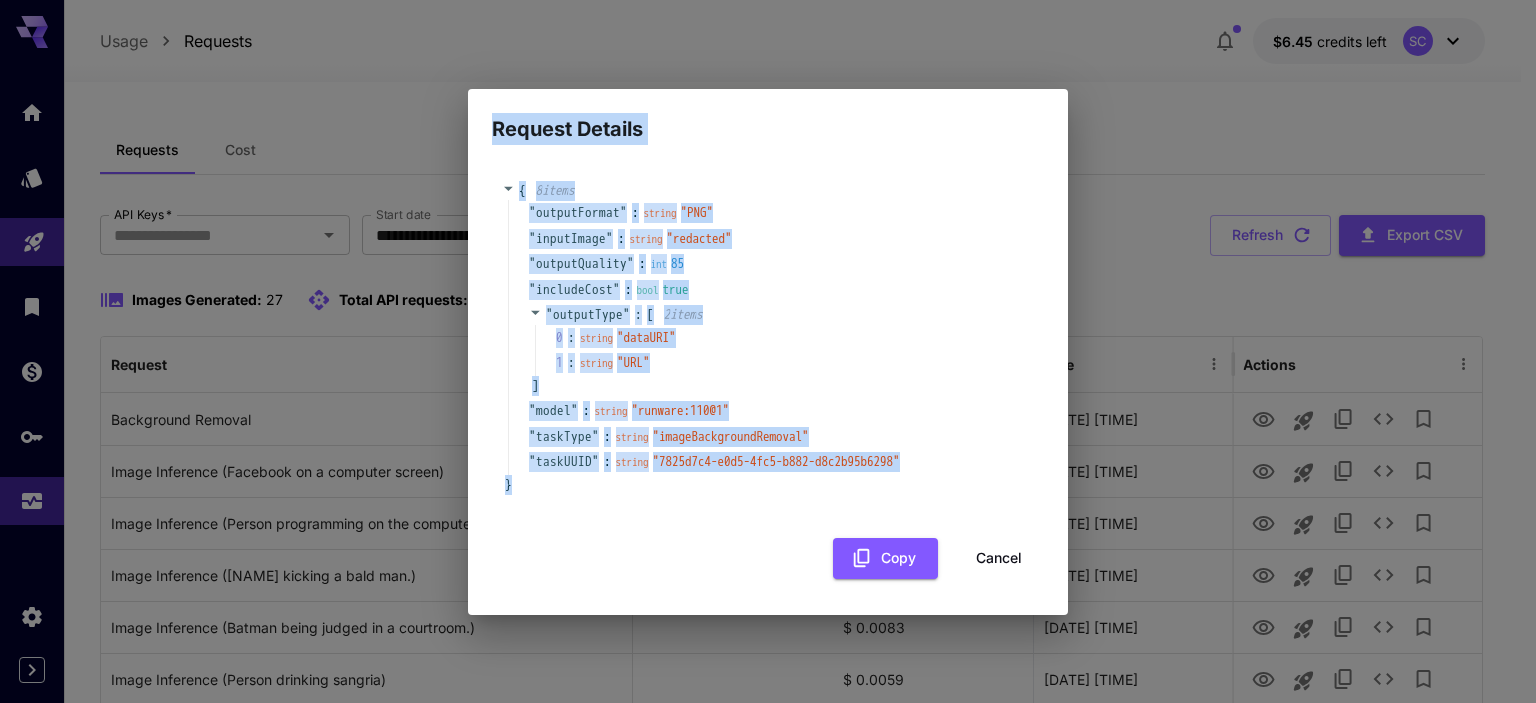 click on "Request Details { 8  item s " outputFormat " : string " PNG " " inputImage " : string " redacted " " outputQuality " : int 85 " includeCost " : bool true " outputType " : [ 2  item s 0 : string " dataURI " 1 : string " URL " ] " model " : string " runware:110@1 " " taskType " : string " imageBackgroundRemoval " " taskUUID " : string " 7825d7c4-e0d5-4fc5-b882-d8c2b95b6298 " } Copy Cancel" at bounding box center (768, 352) 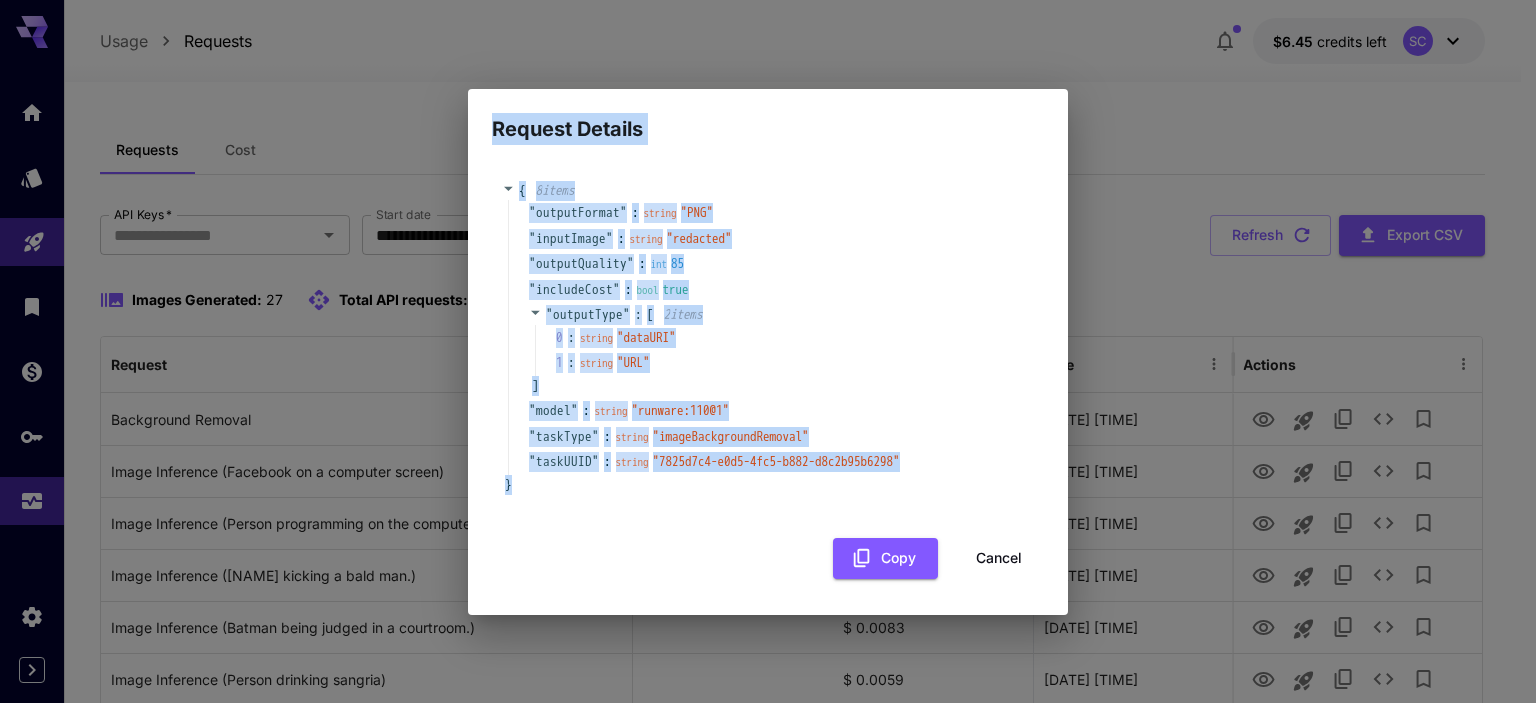 copy on "Request Details { 8  item s " outputFormat " : string " PNG " " inputImage " : string " redacted " " outputQuality " : int 85 " includeCost " : bool true " outputType " : [ 2  item s 0 : string " dataURI " 1 : string " URL " ] " model " : string " runware:110@1 " " taskType " : string " imageBackgroundRemoval " " taskUUID " : string " 7825d7c4-e0d5-4fc5-b882-d8c2b95b6298 " }" 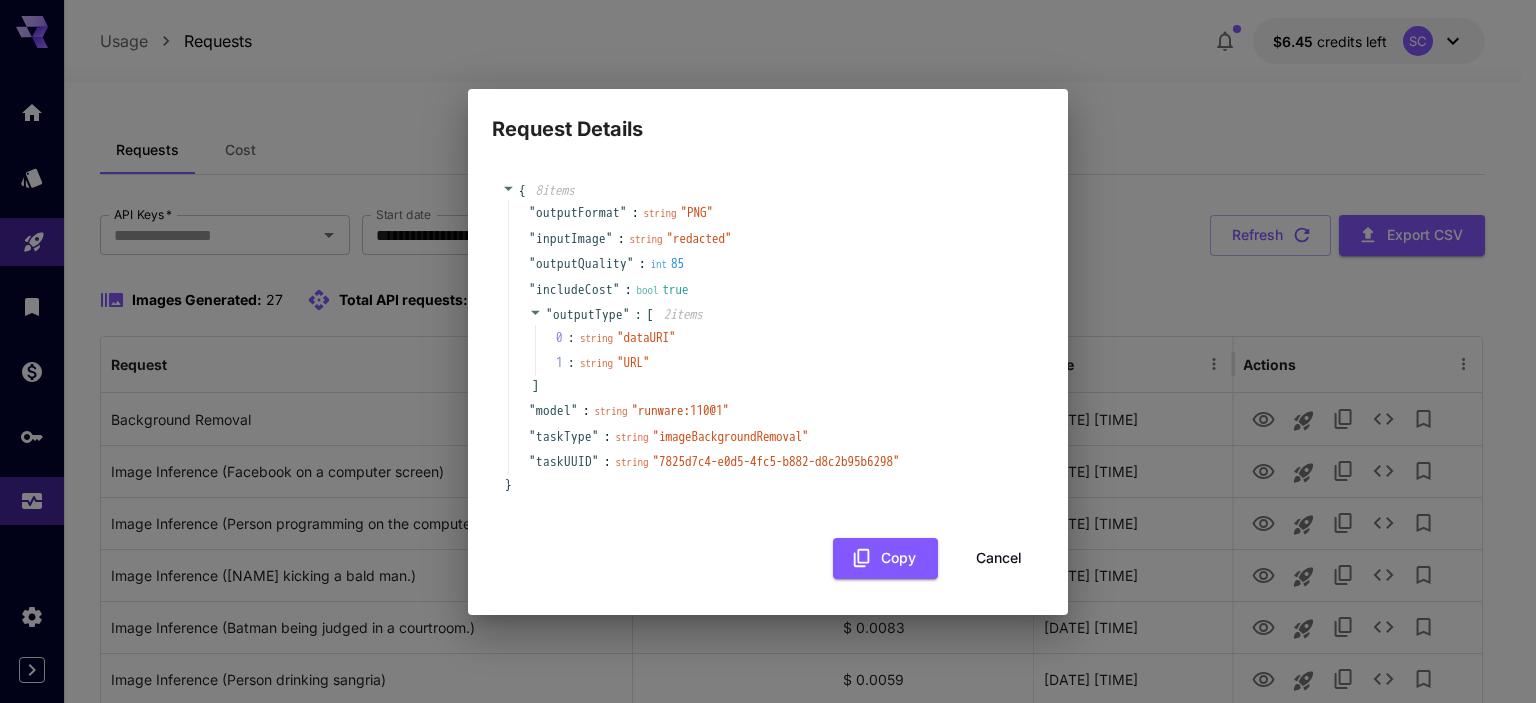 click on "{ 8  item s " outputFormat " : string " PNG " " inputImage " : string " redacted " " outputQuality " : int 85 " includeCost " : bool true " outputType " : [ 2  item s 0 : string " dataURI " 1 : string " URL " ] " model " : string " runware:110@1 " " taskType " : string " imageBackgroundRemoval " " taskUUID " : string " 7825d7c4-e0d5-4fc5-b882-d8c2b95b6298 " } Copy Cancel" at bounding box center (768, 370) 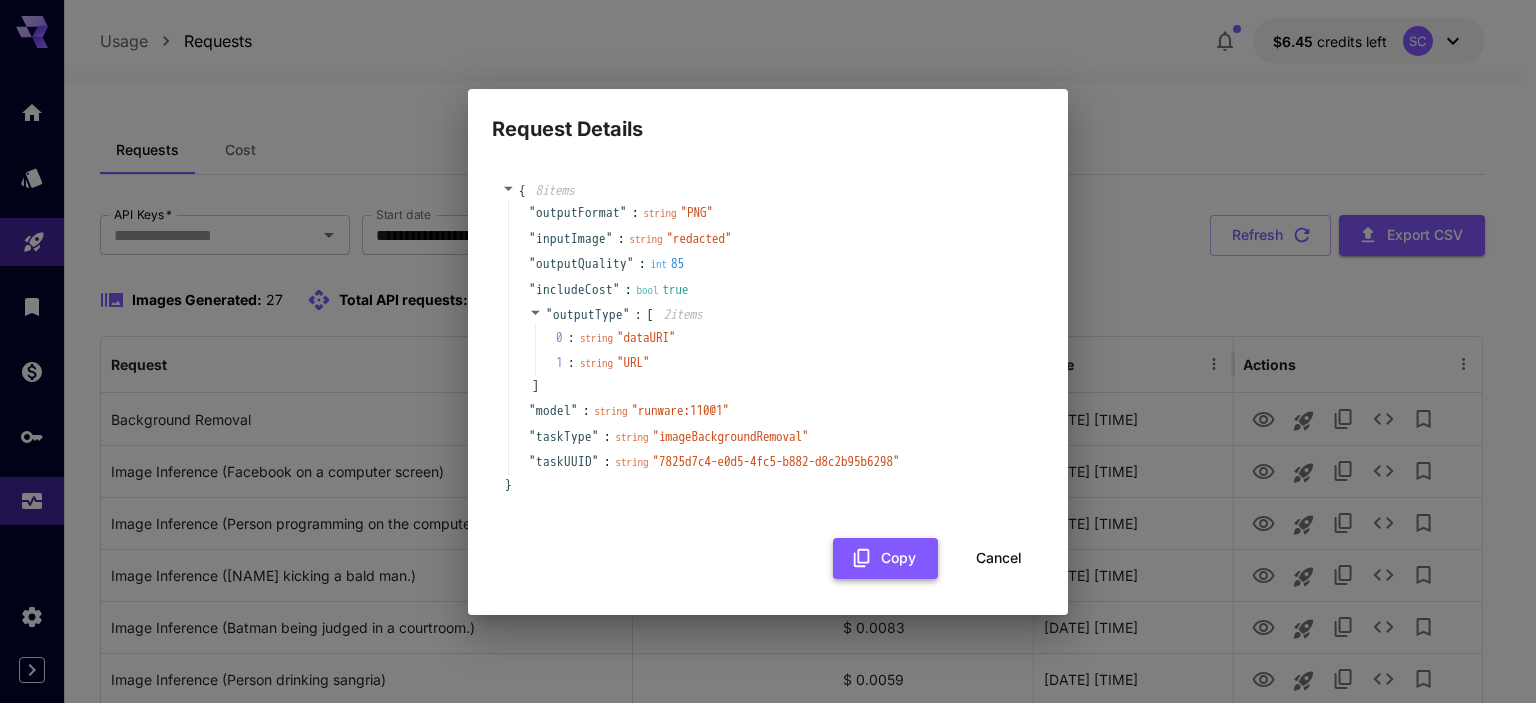 click on "Copy" at bounding box center [885, 558] 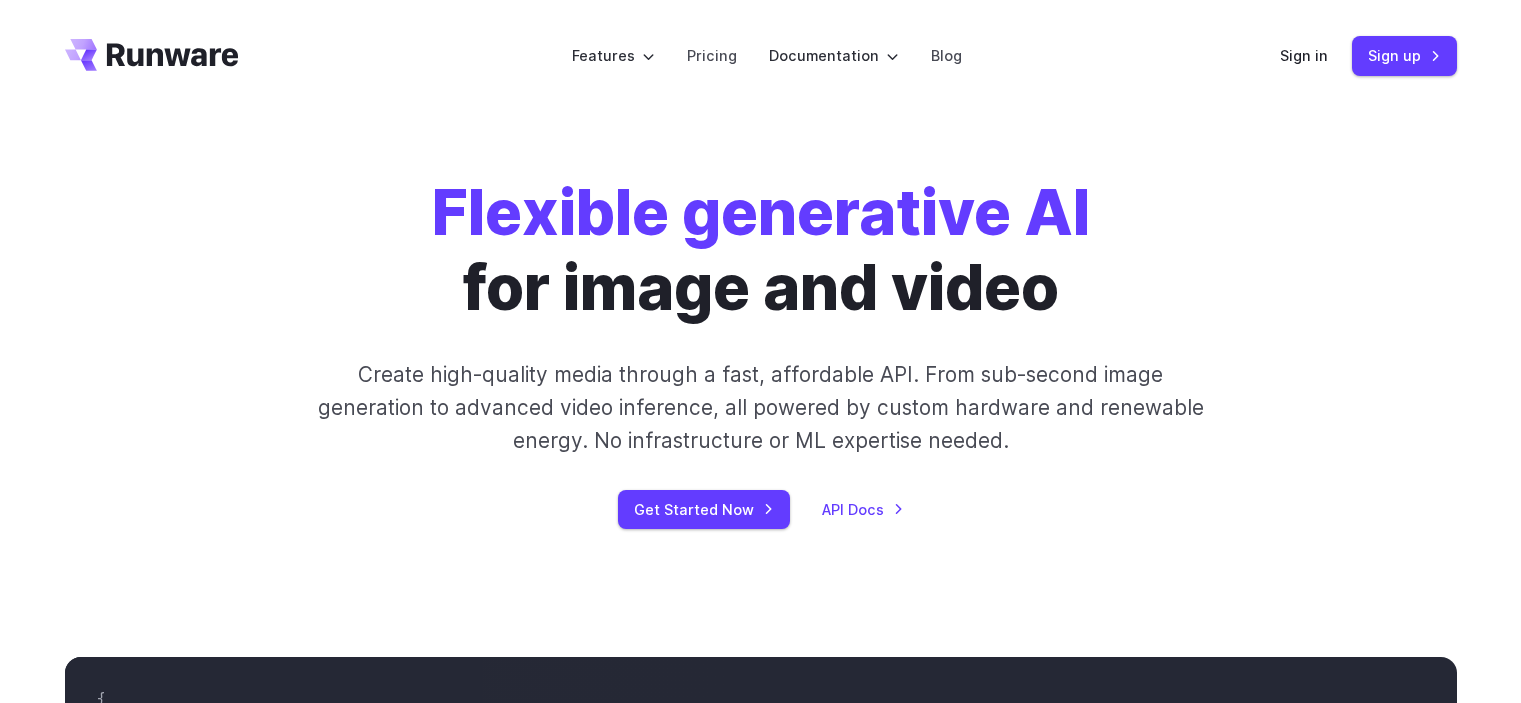 scroll, scrollTop: 0, scrollLeft: 0, axis: both 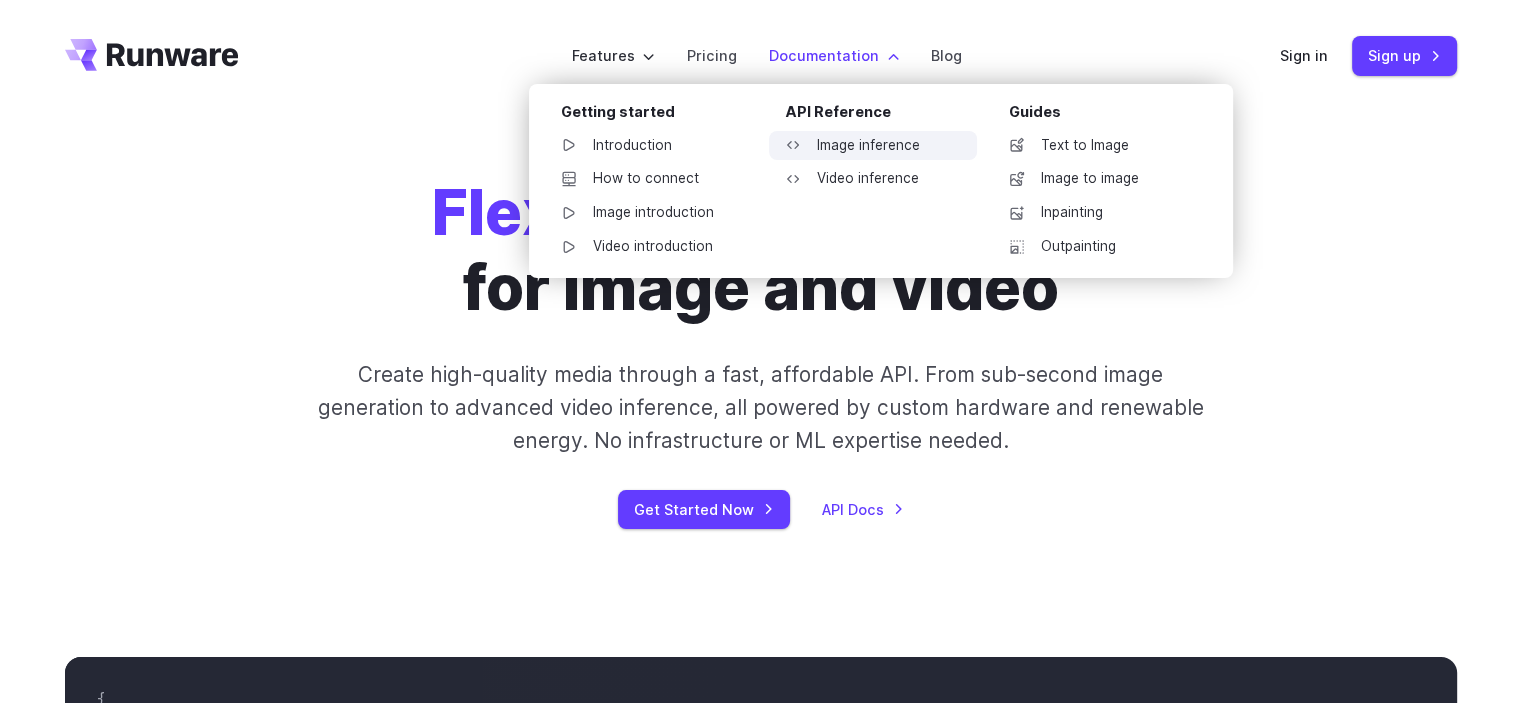 click on "Image inference" at bounding box center (873, 146) 